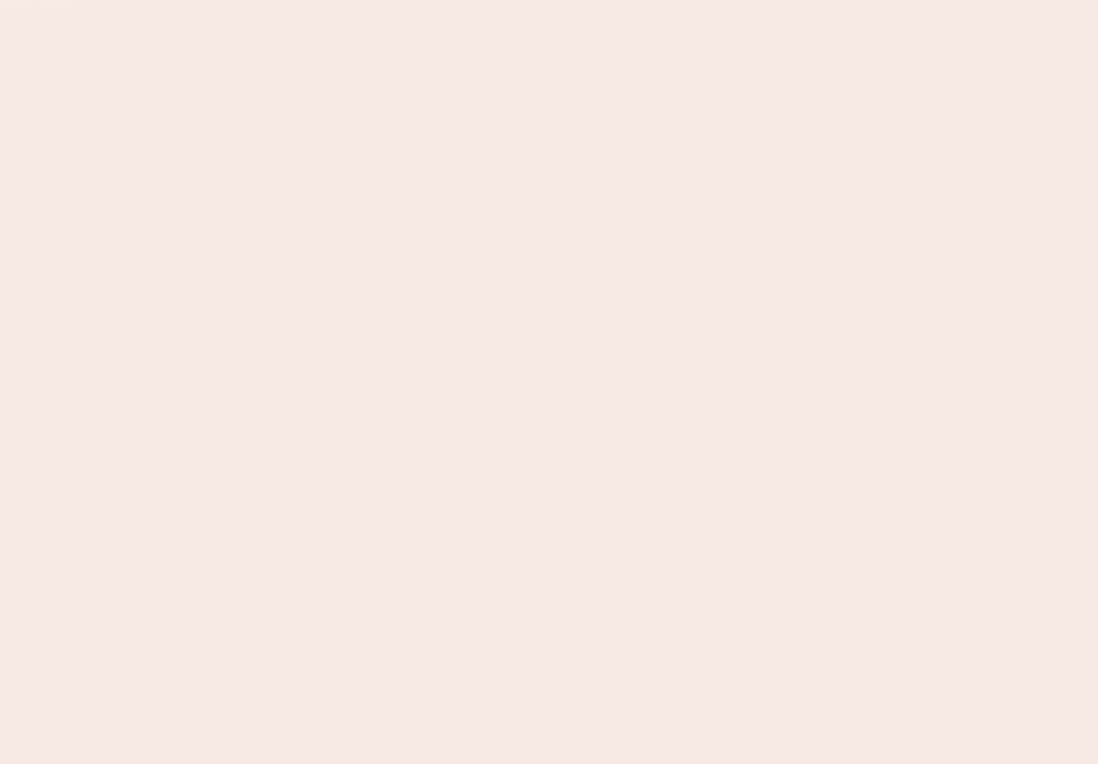 scroll, scrollTop: 0, scrollLeft: 0, axis: both 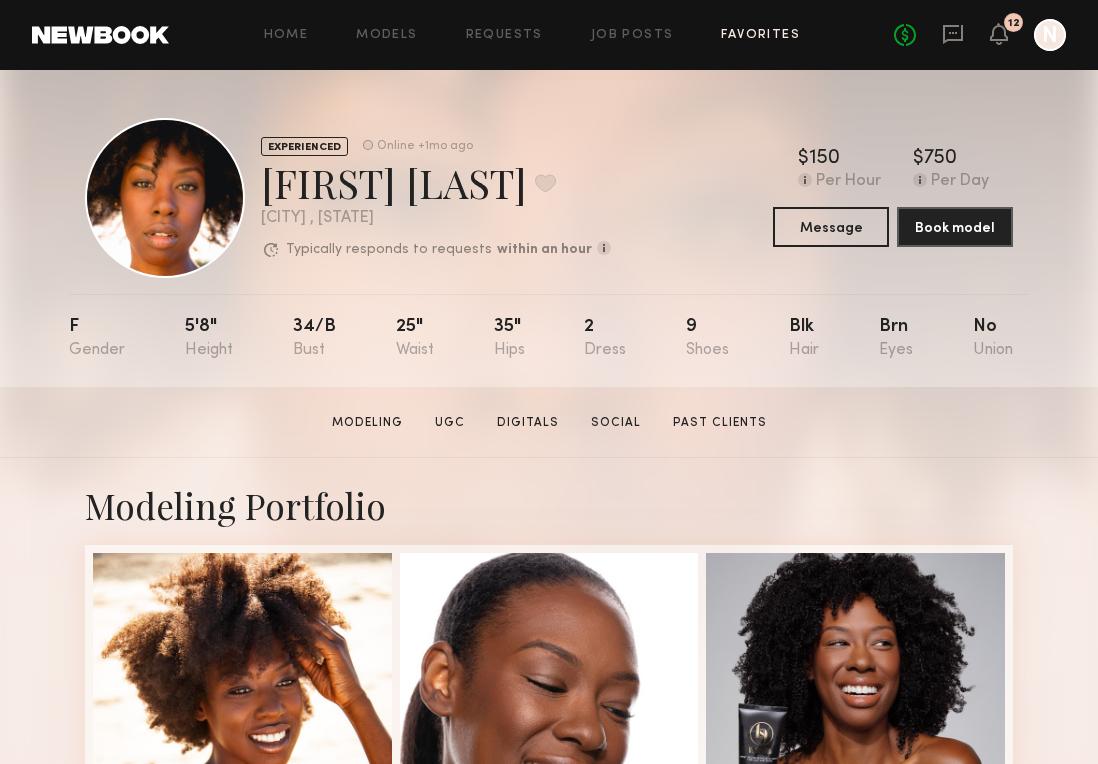 click on "Favorites" 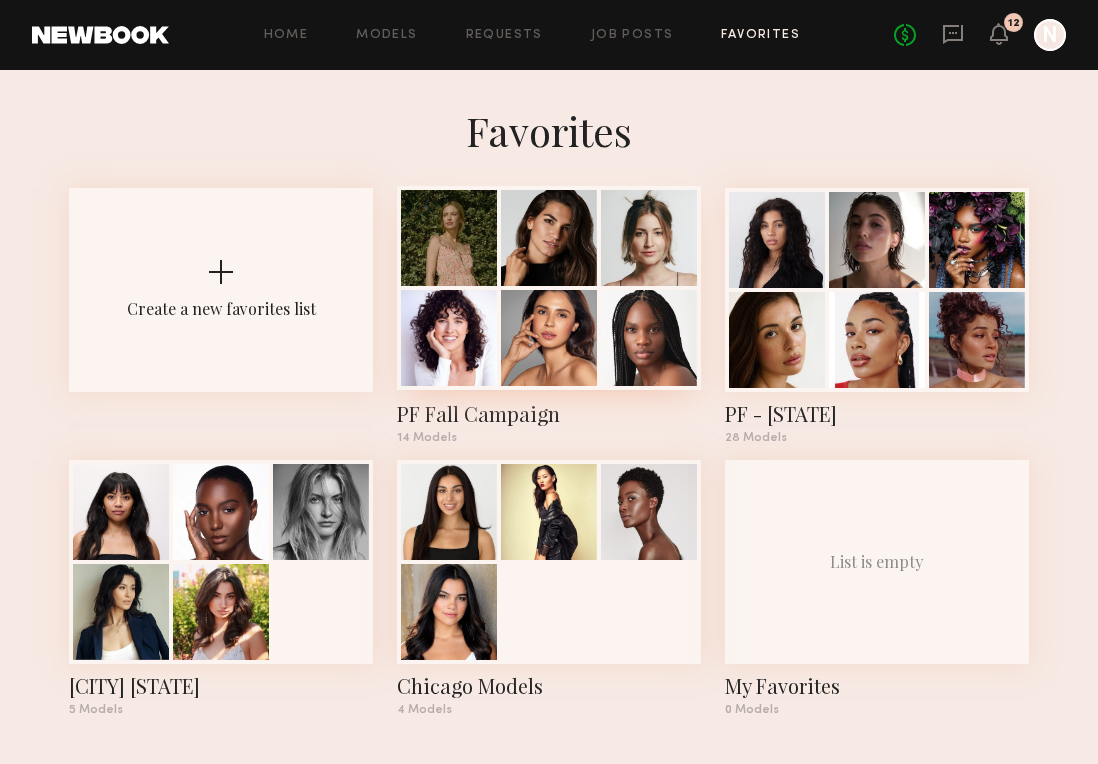 click 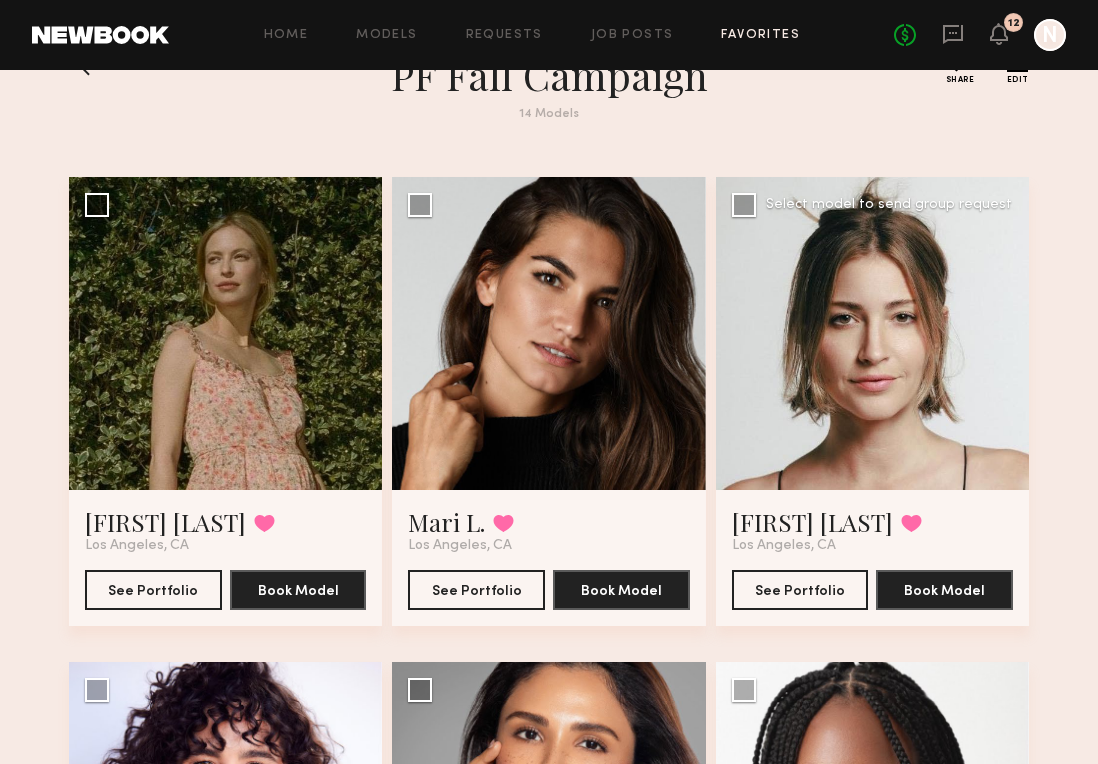 scroll, scrollTop: 55, scrollLeft: 0, axis: vertical 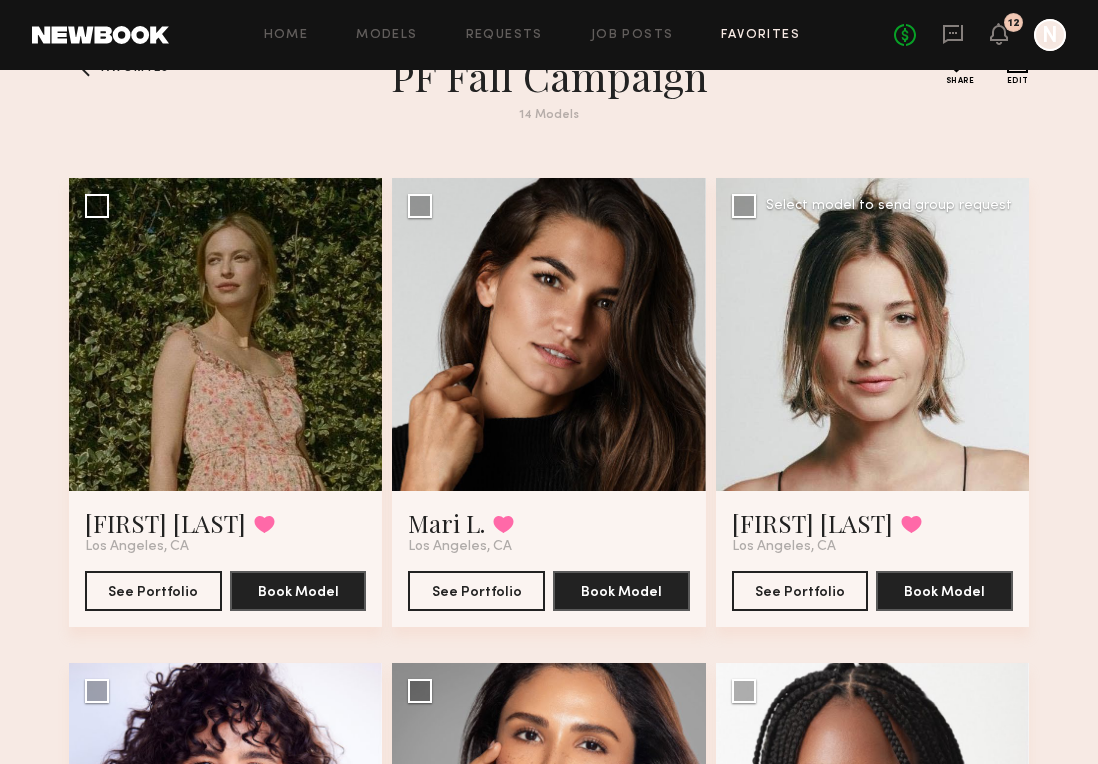 click 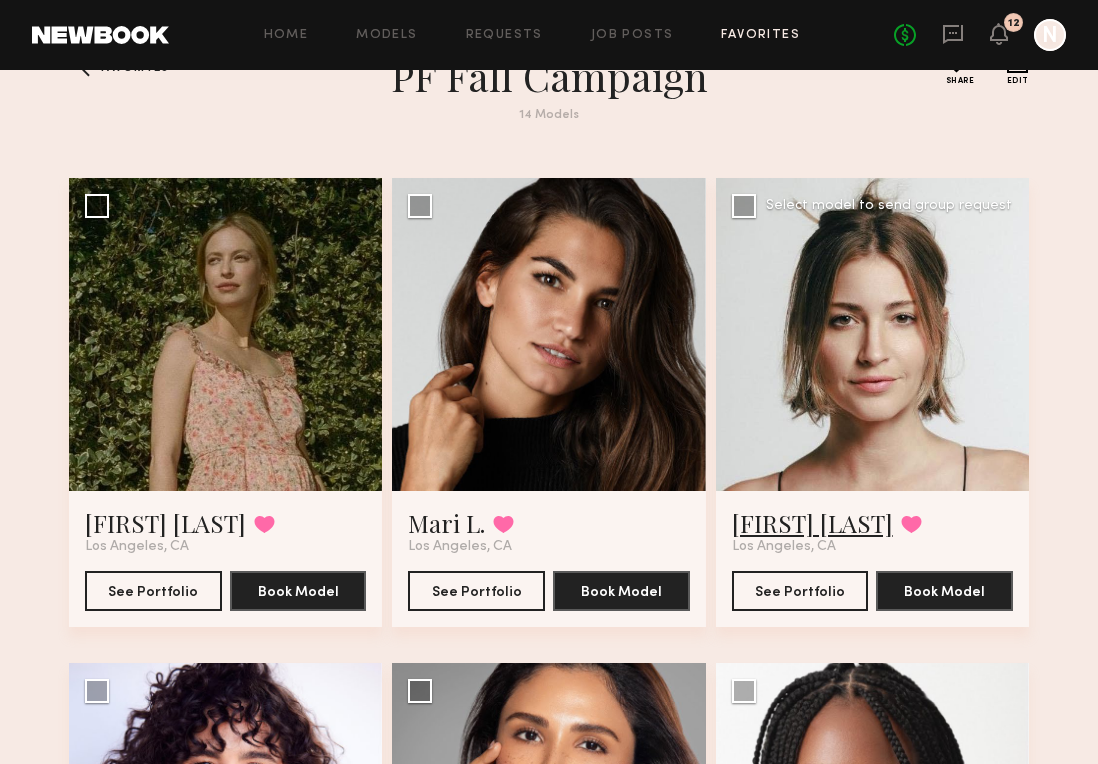 click on "Ashley W." 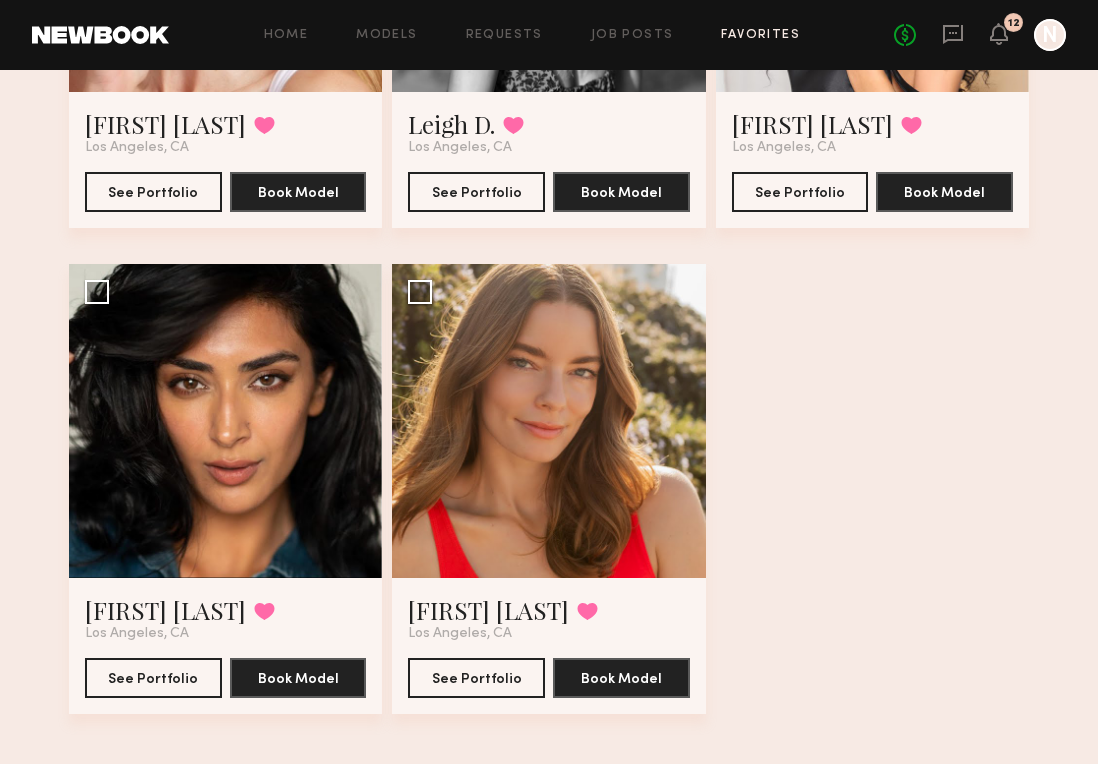 scroll, scrollTop: 1916, scrollLeft: 0, axis: vertical 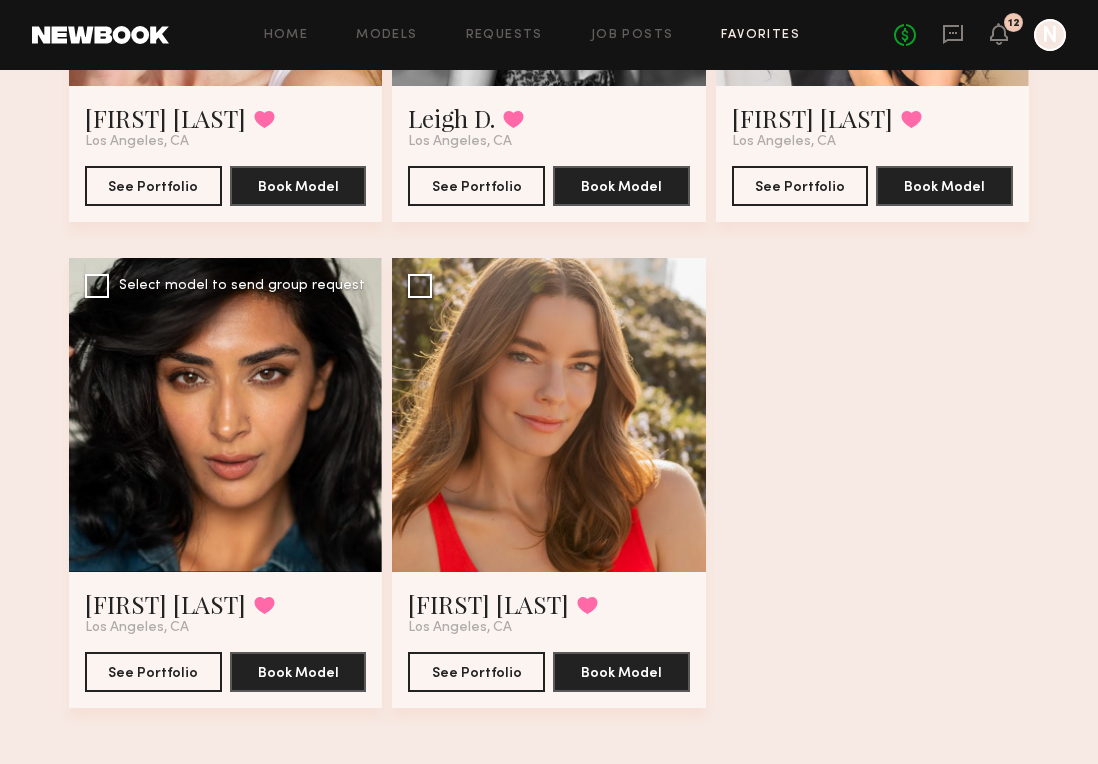 click 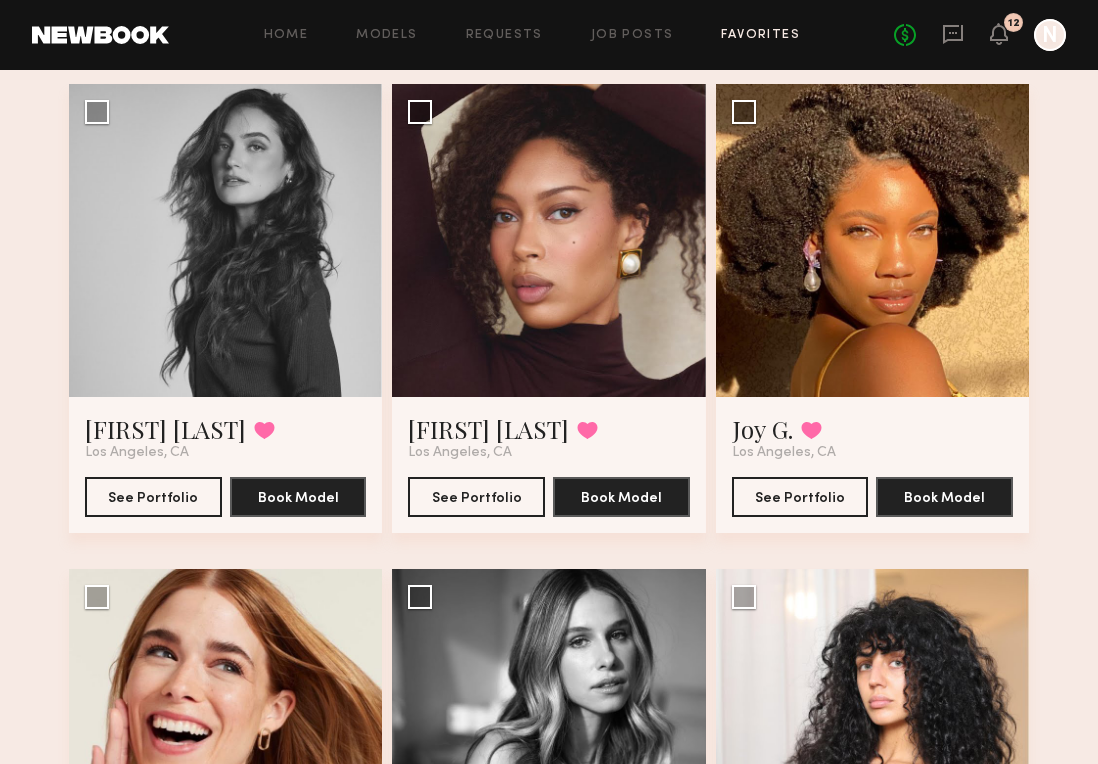 scroll, scrollTop: 487, scrollLeft: 0, axis: vertical 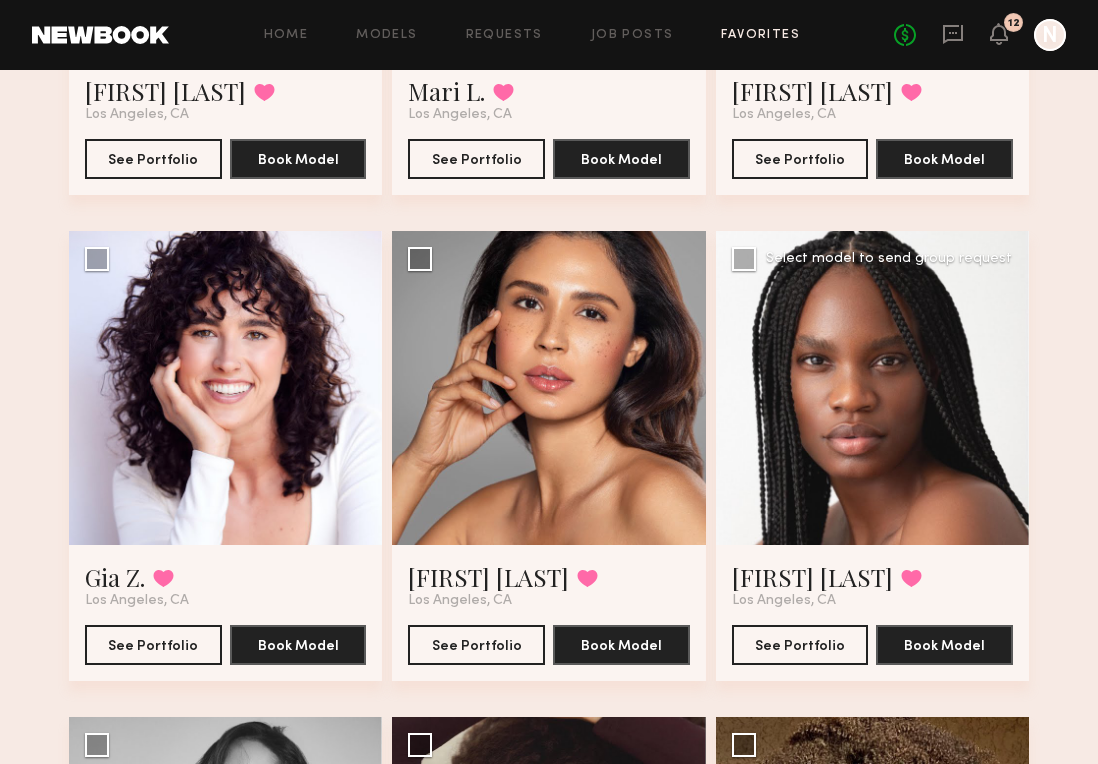 click 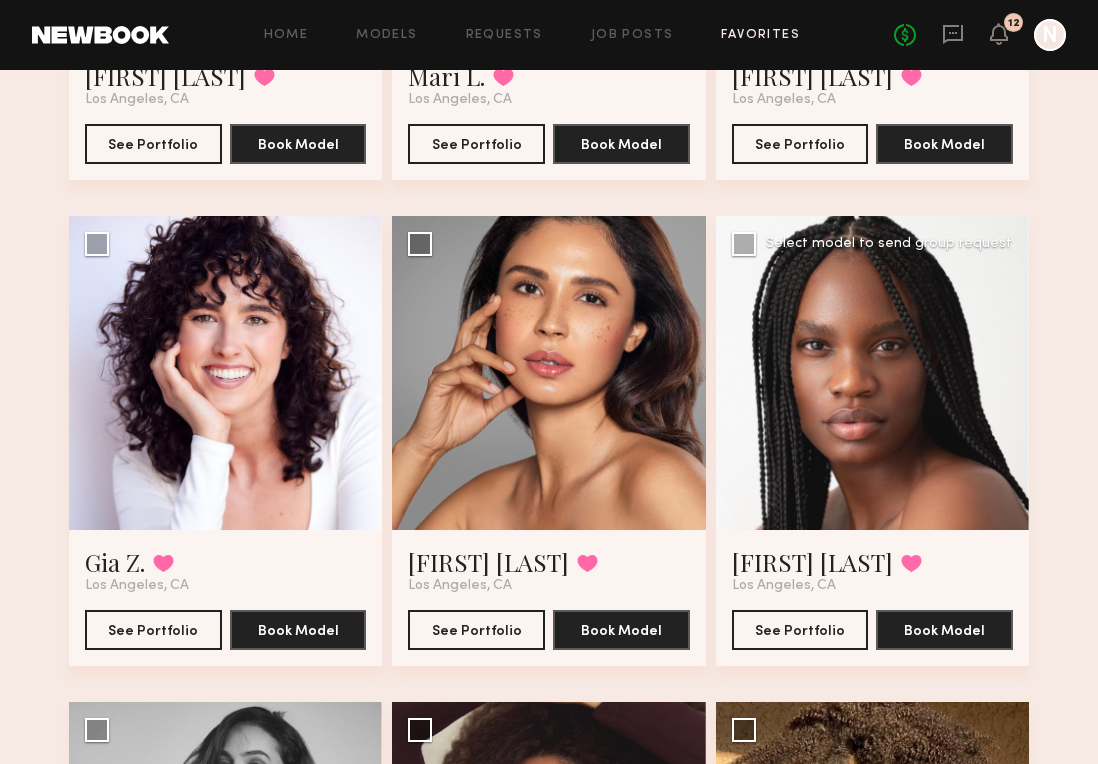 scroll, scrollTop: 494, scrollLeft: 0, axis: vertical 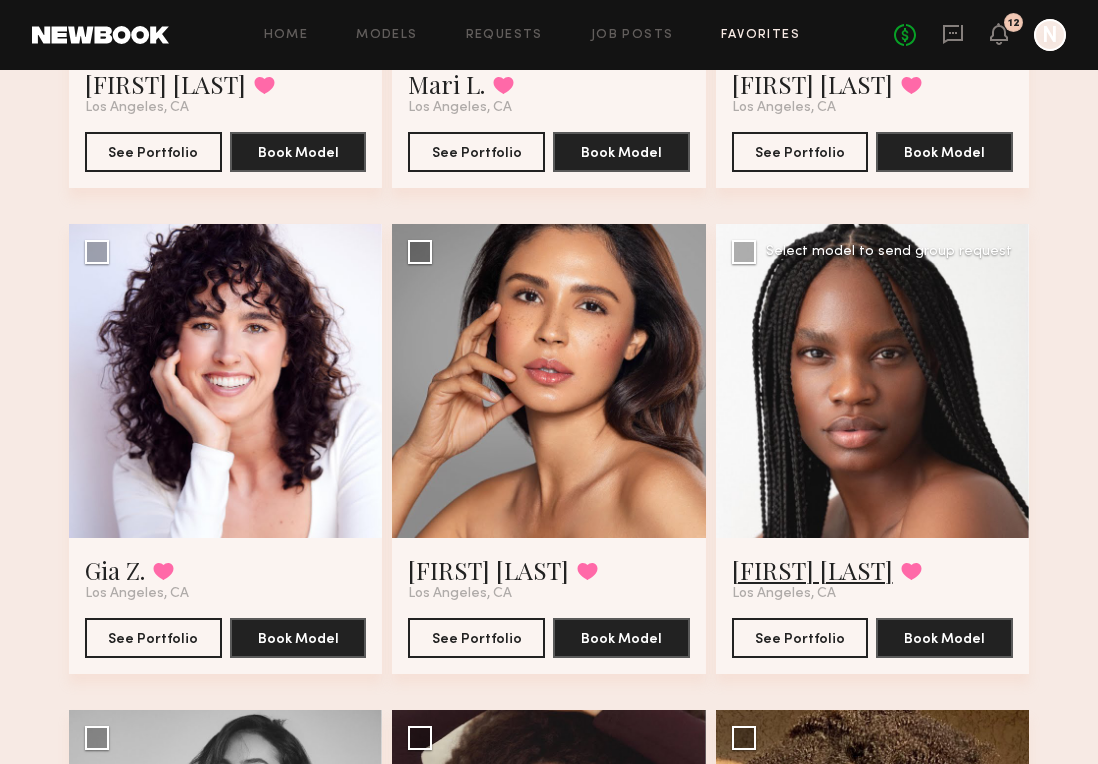click on "Ashley B." 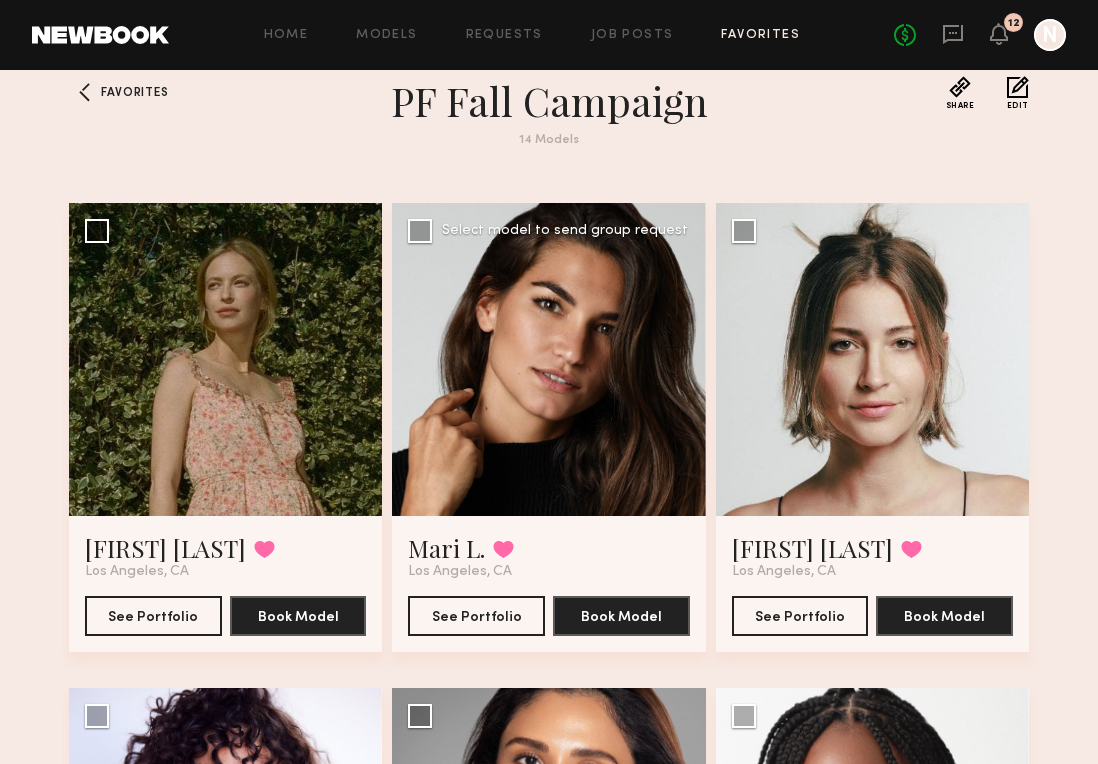 scroll, scrollTop: 24, scrollLeft: 0, axis: vertical 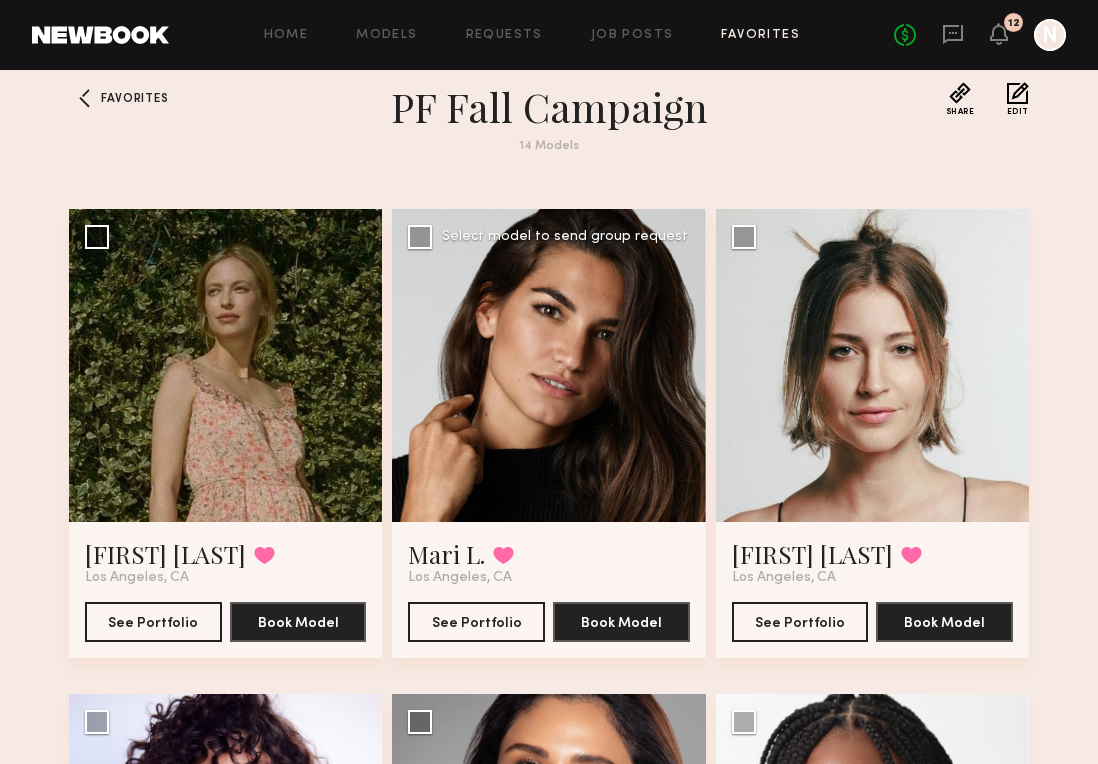 click 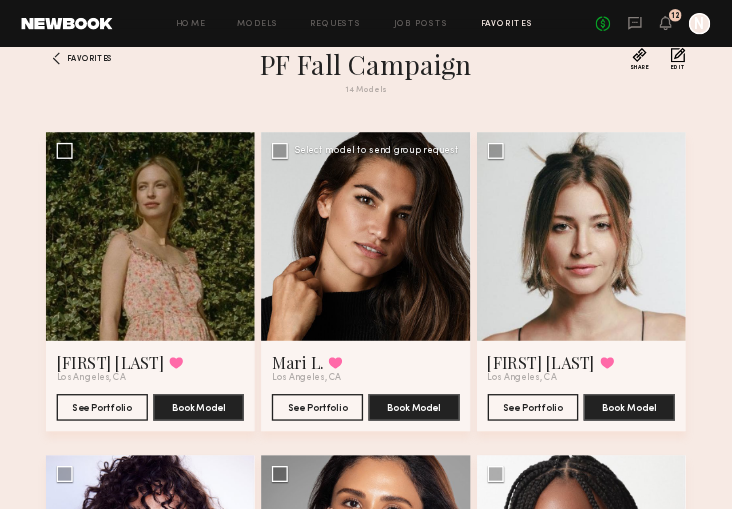 scroll, scrollTop: 36, scrollLeft: 0, axis: vertical 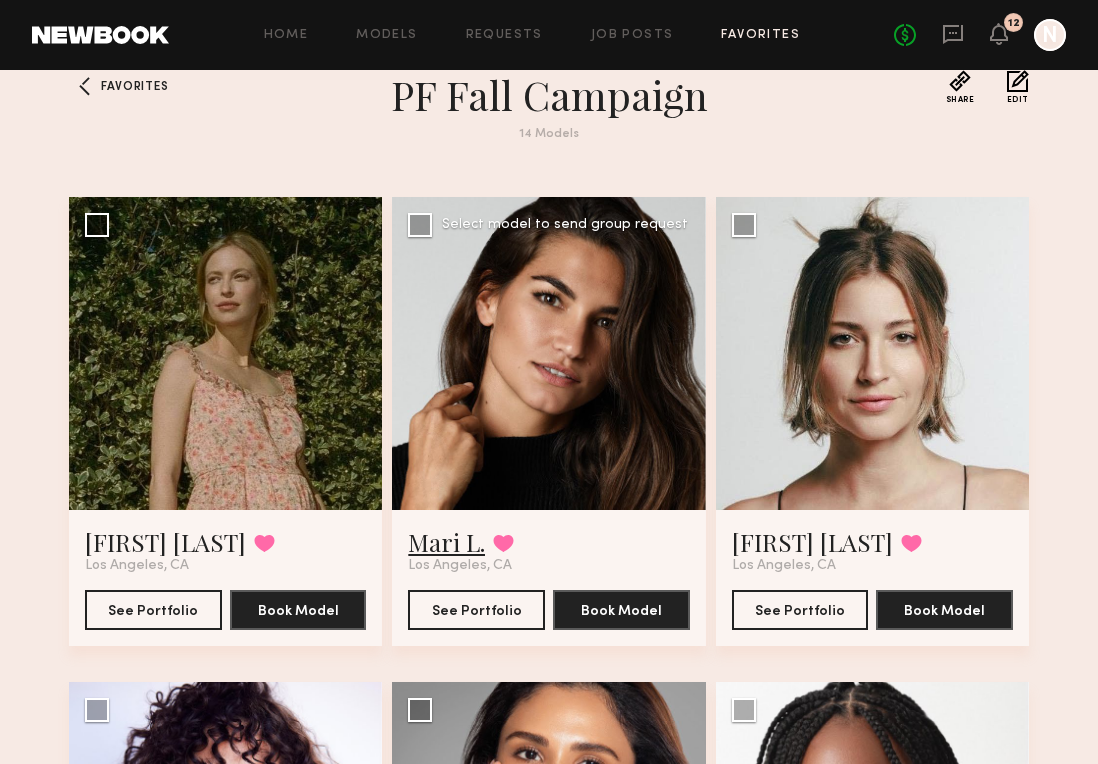 click on "Mari L." 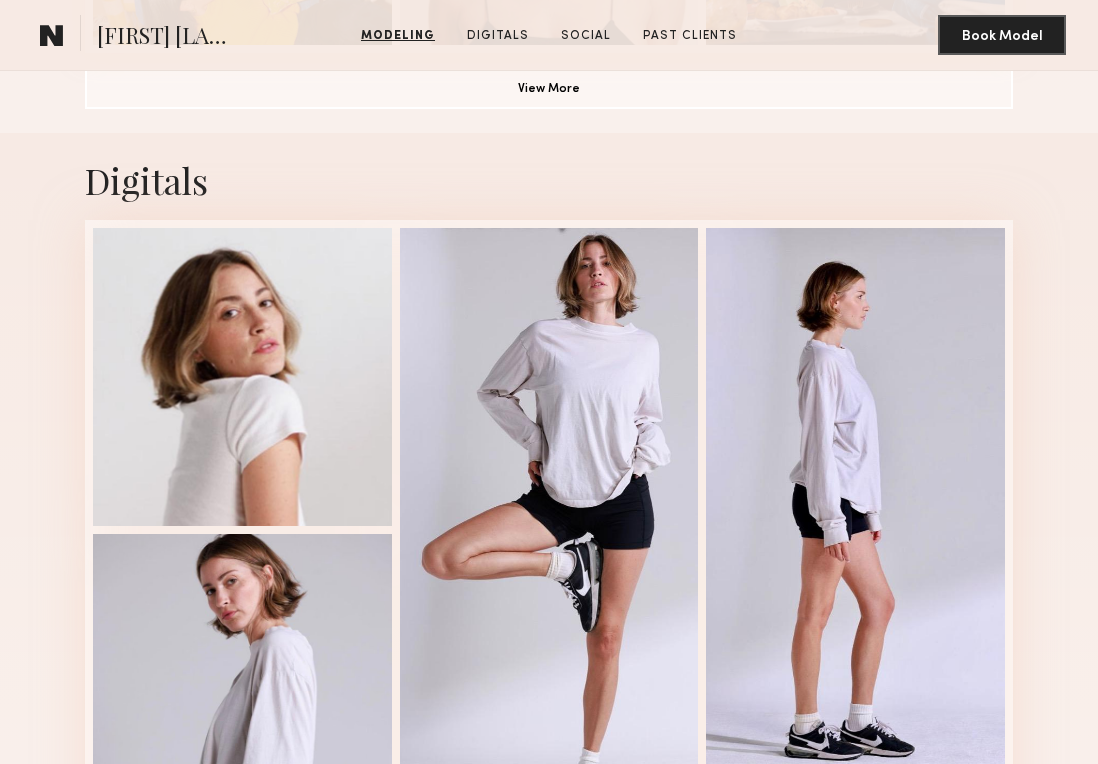 scroll, scrollTop: 1847, scrollLeft: 0, axis: vertical 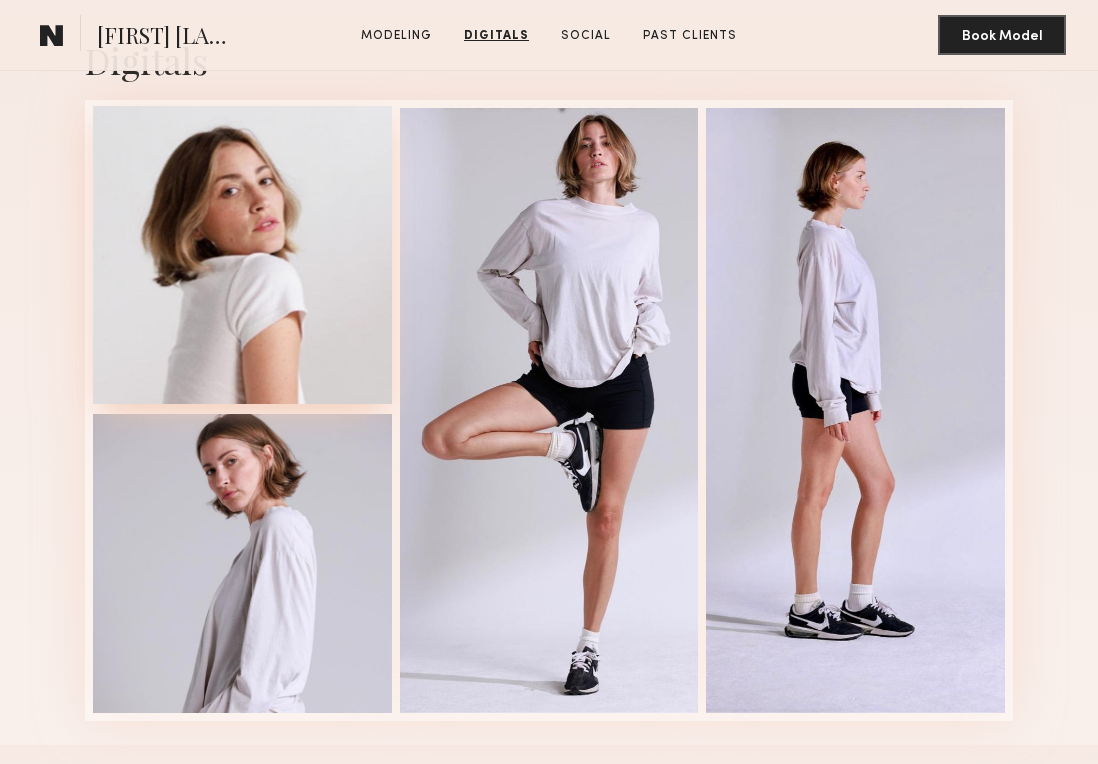 click at bounding box center [242, 255] 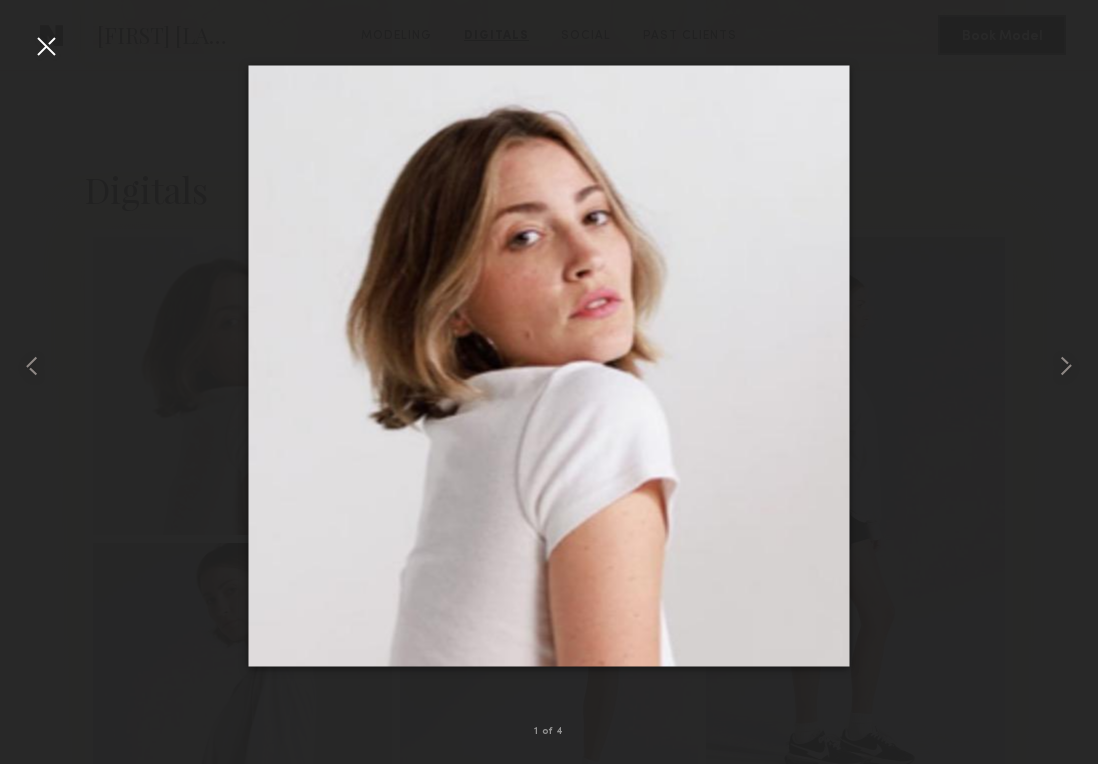 scroll, scrollTop: 1710, scrollLeft: 0, axis: vertical 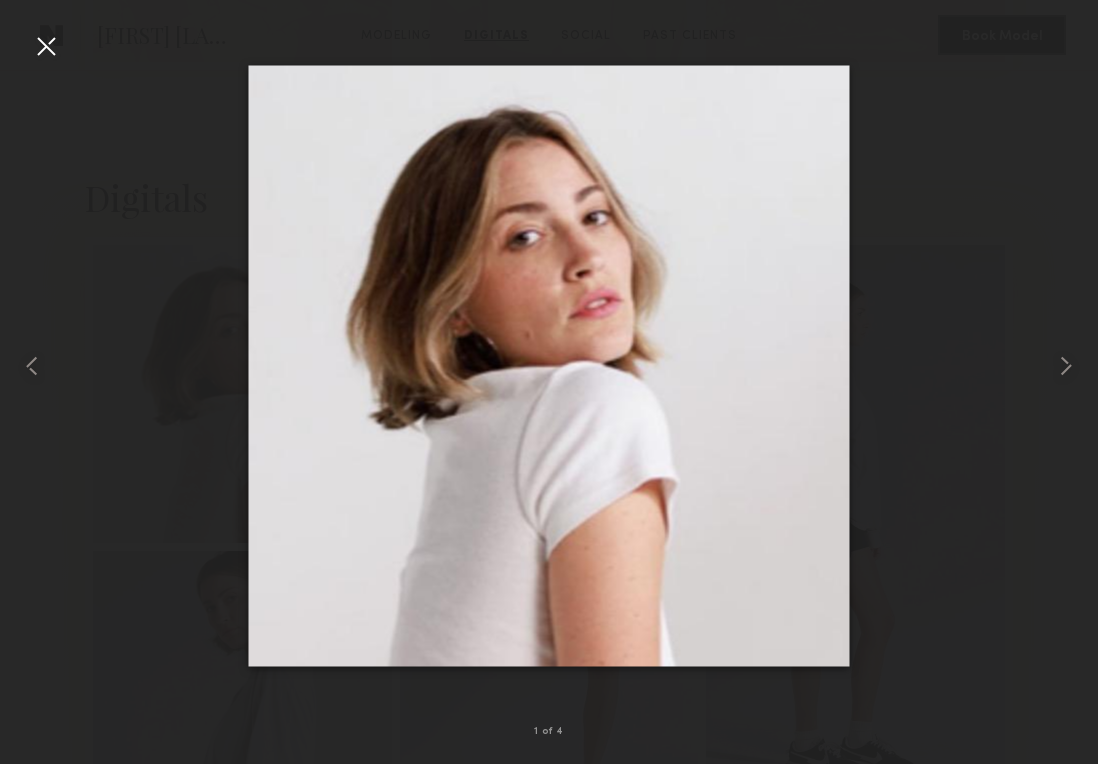 click at bounding box center [46, 46] 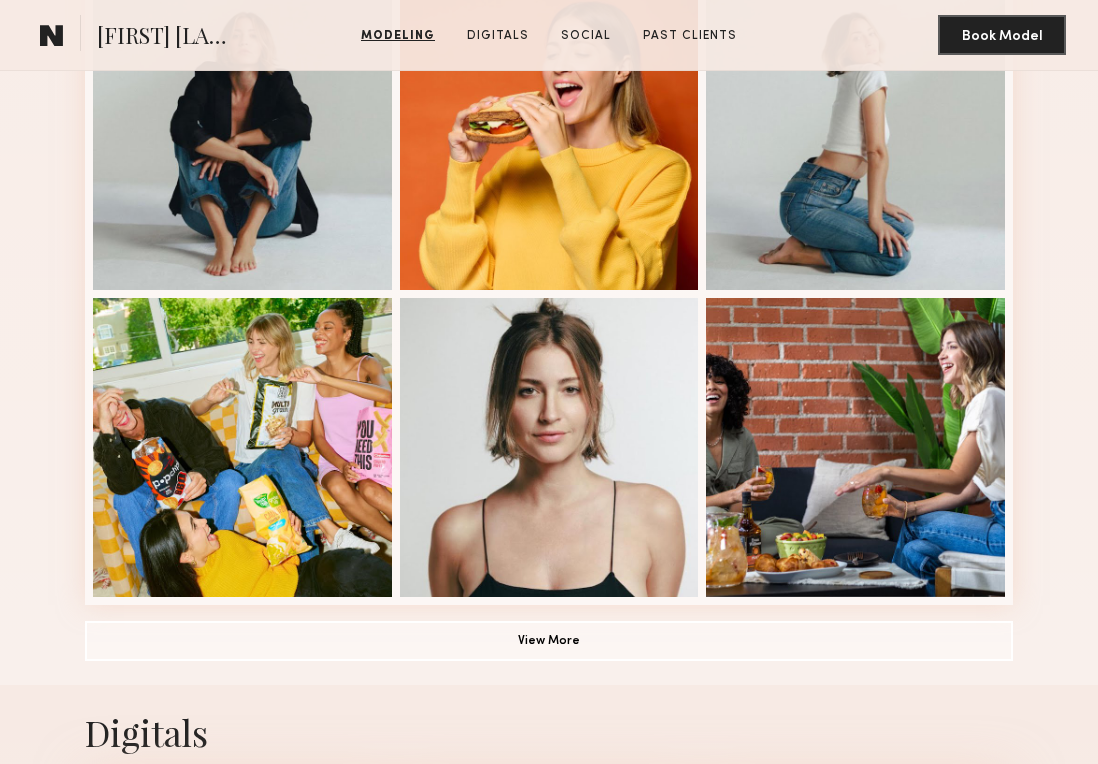 scroll, scrollTop: 1190, scrollLeft: 0, axis: vertical 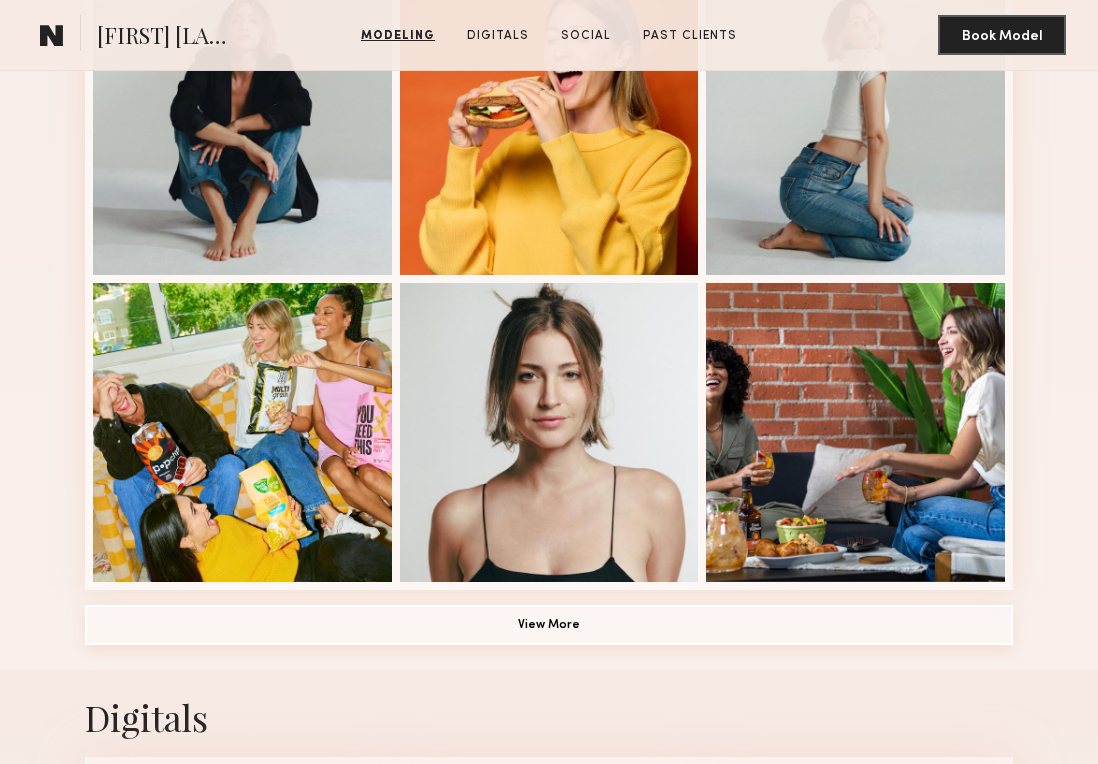 click on "View More" 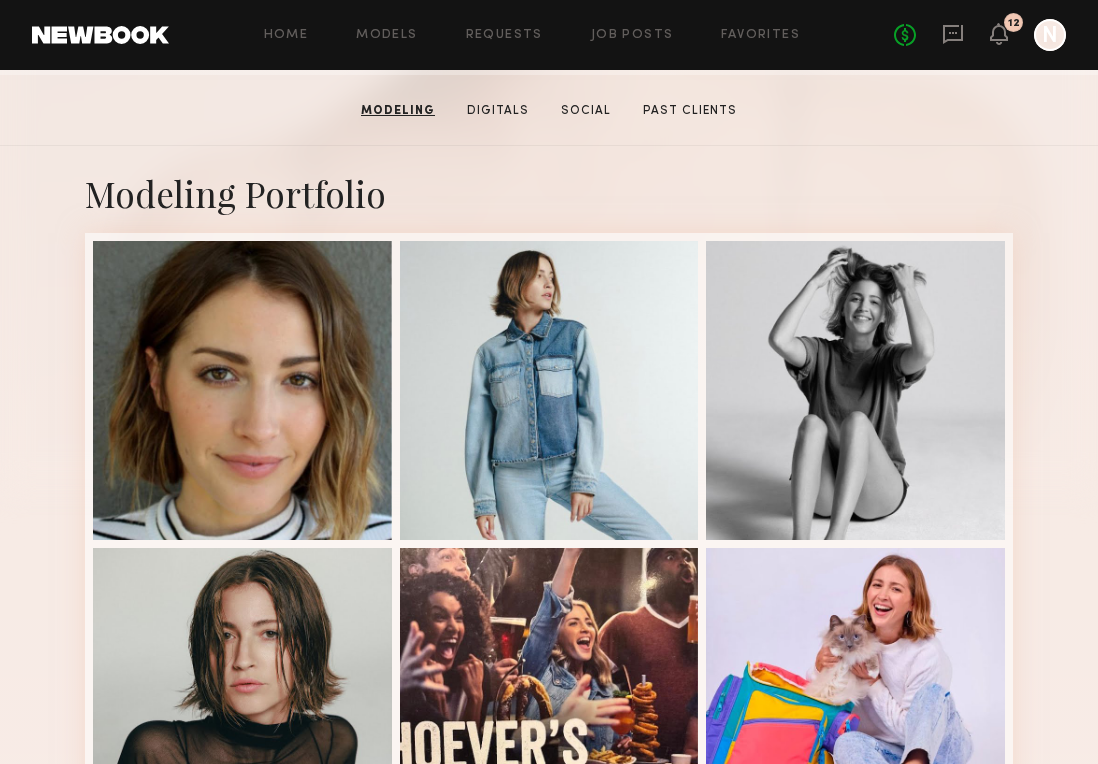 scroll, scrollTop: 384, scrollLeft: 0, axis: vertical 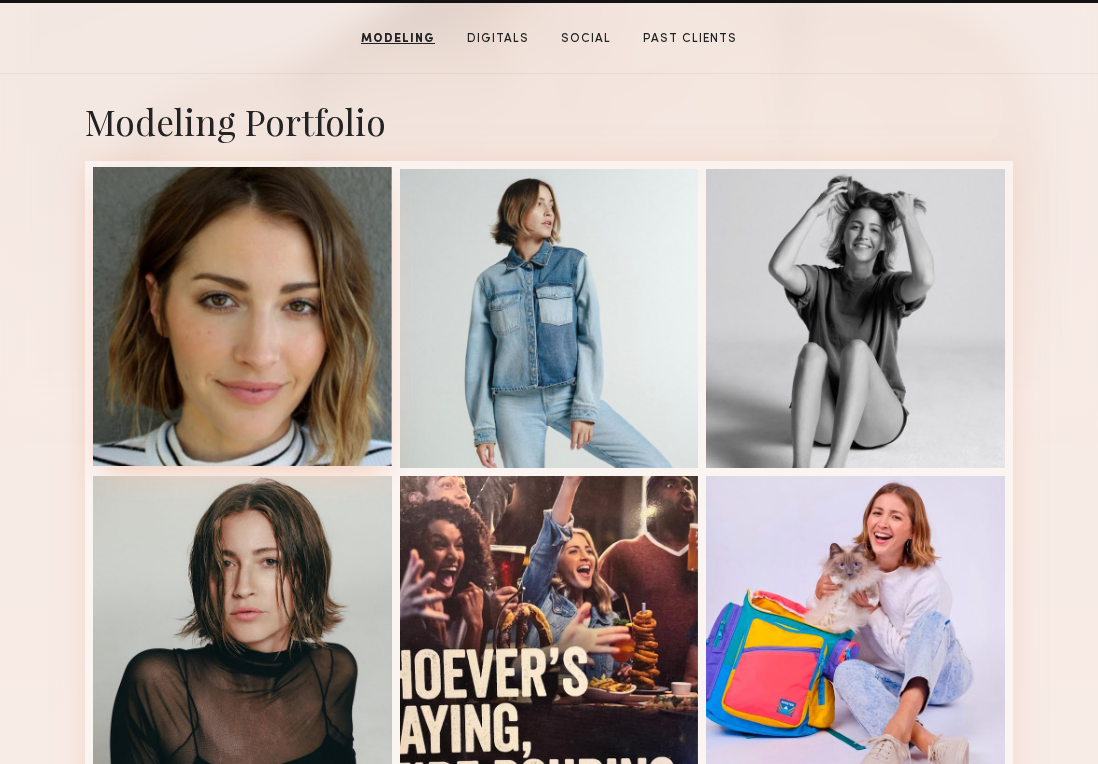 click at bounding box center (242, 316) 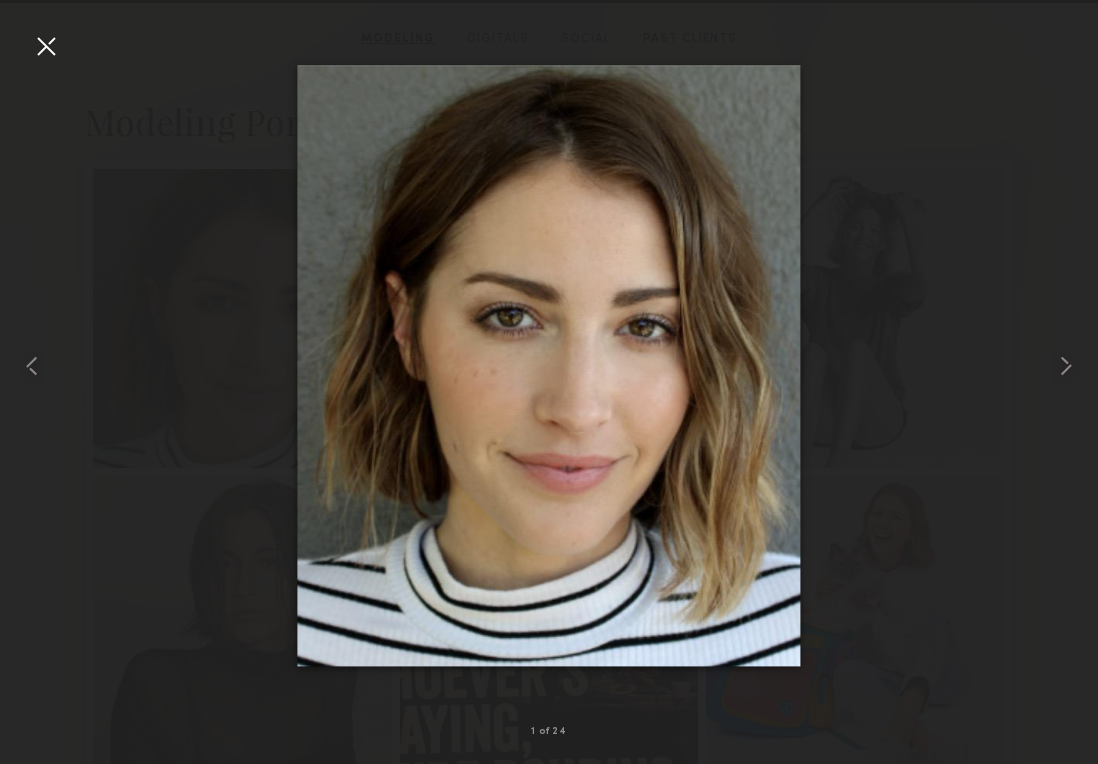 click at bounding box center (46, 46) 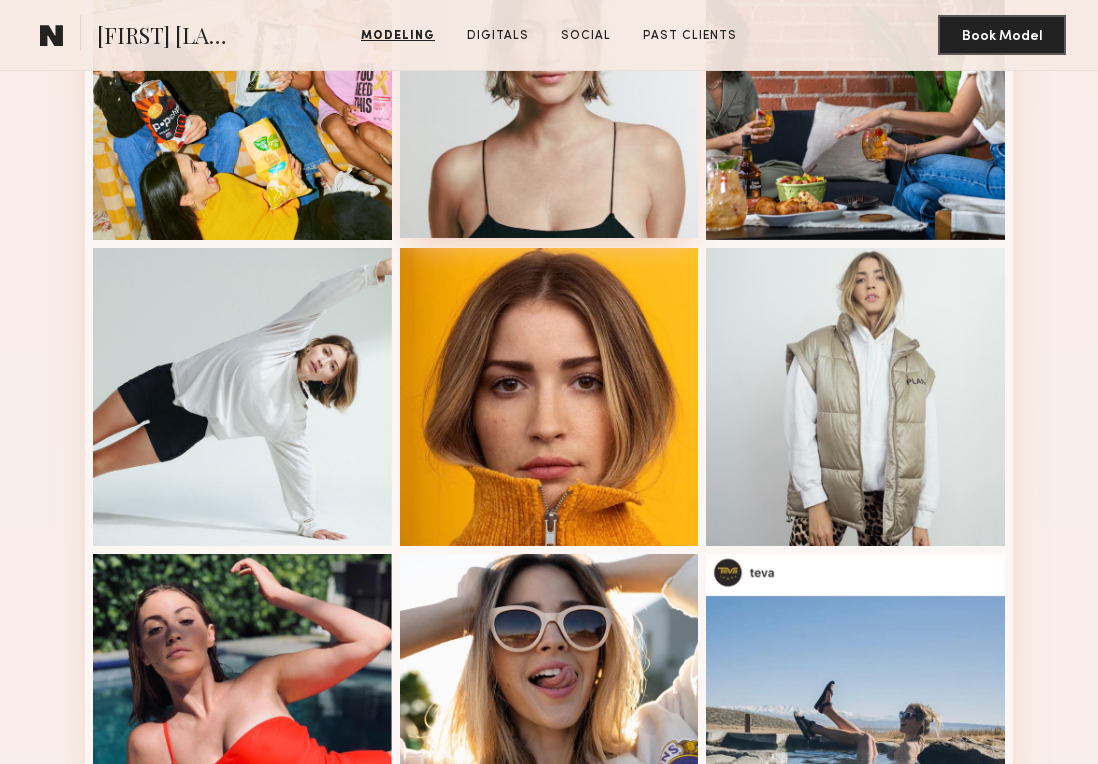 scroll, scrollTop: 1664, scrollLeft: 0, axis: vertical 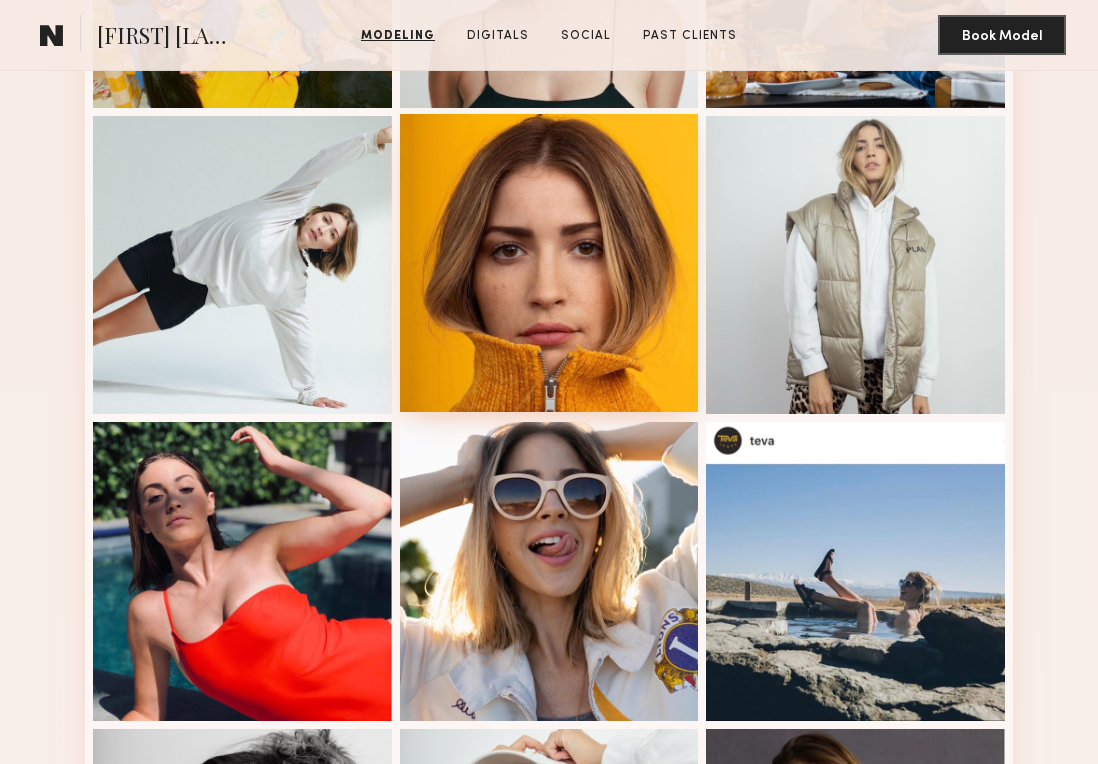 click at bounding box center (549, 263) 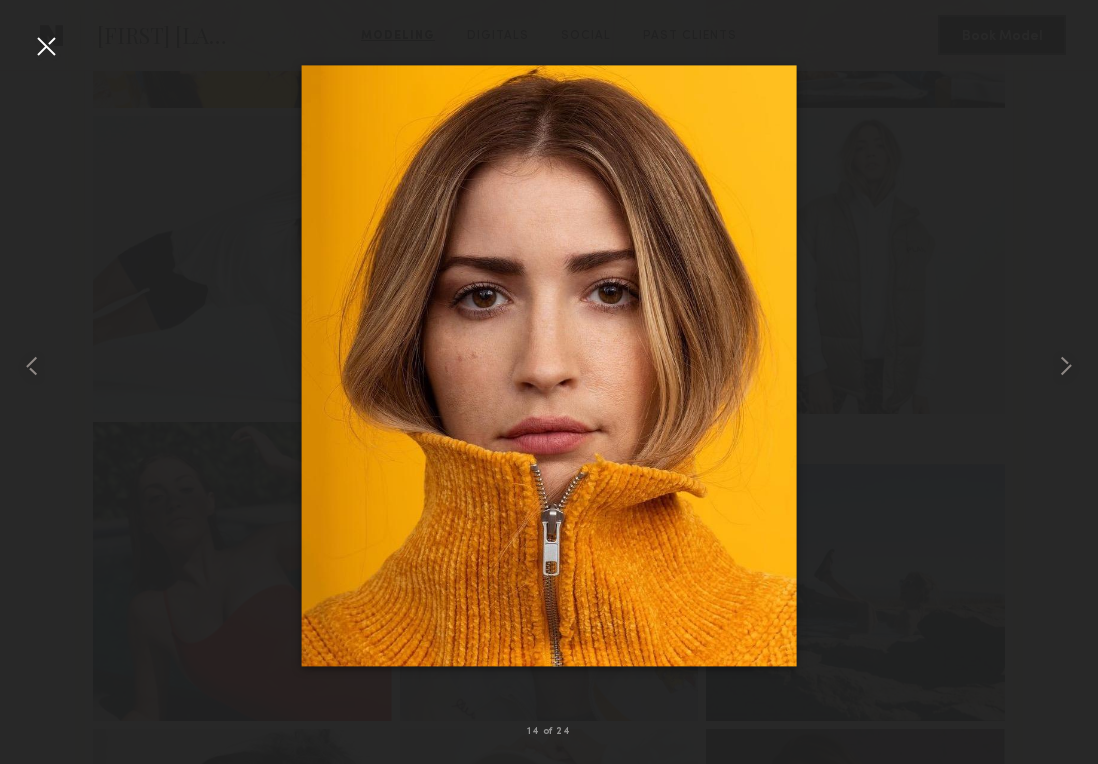 click at bounding box center (46, 46) 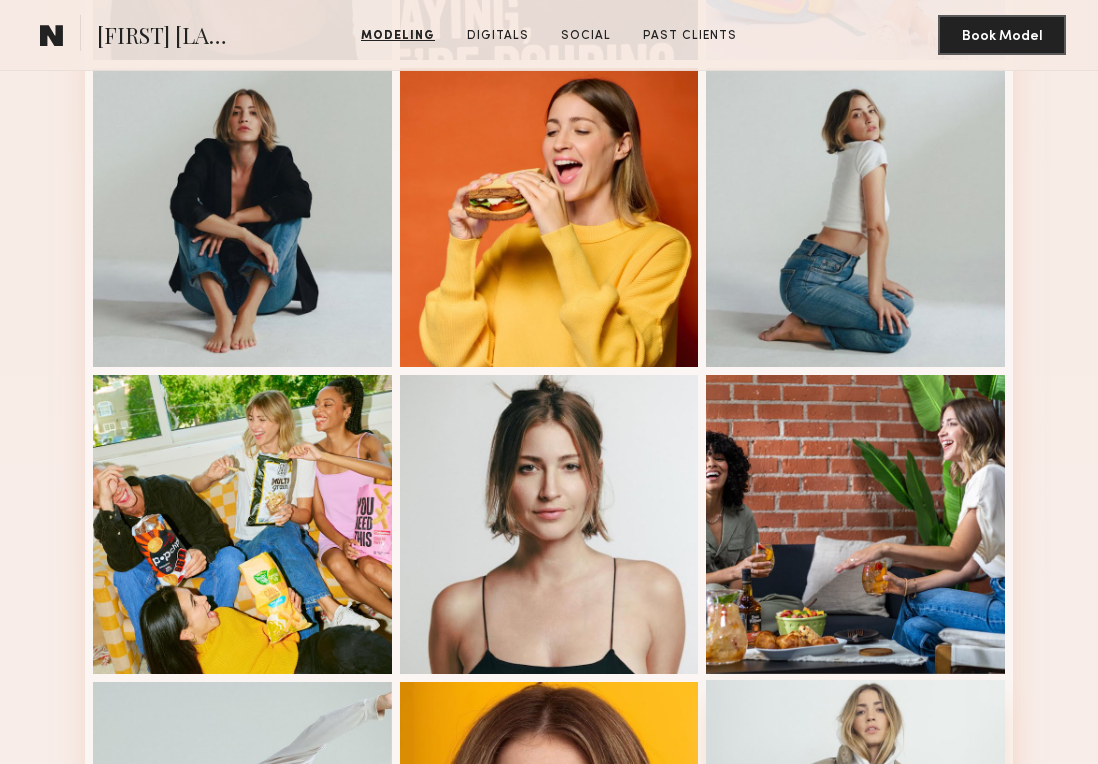 scroll, scrollTop: 0, scrollLeft: 0, axis: both 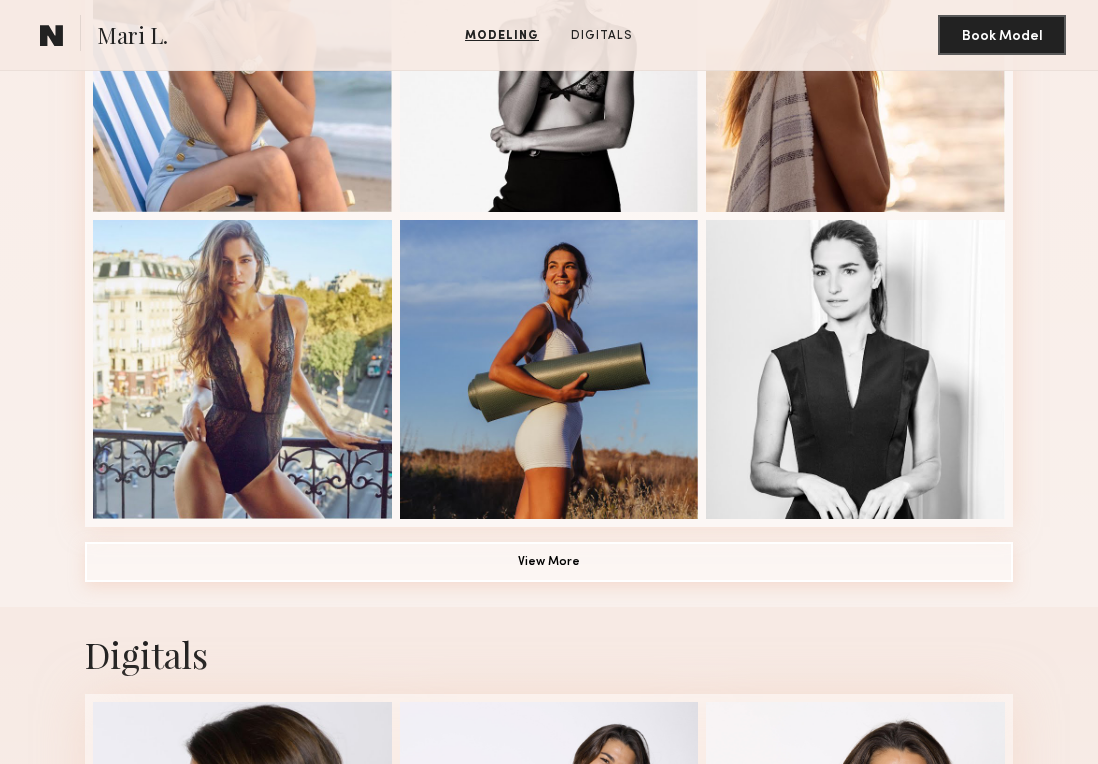 click on "View More" 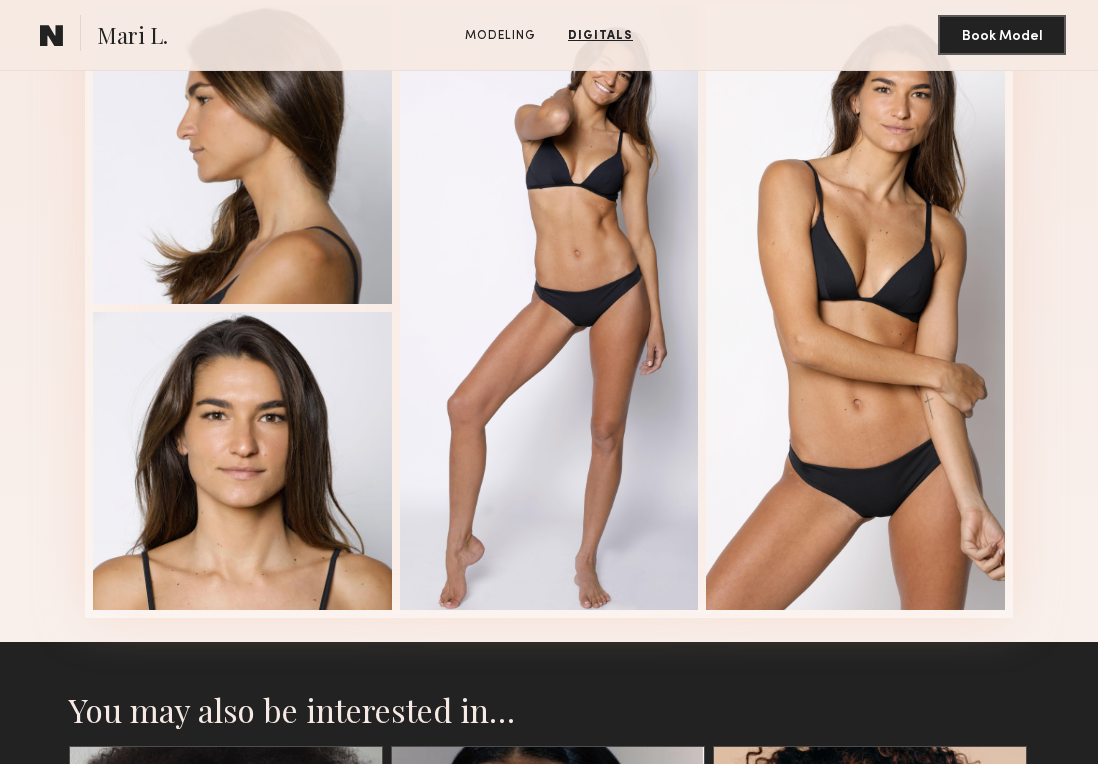 scroll, scrollTop: 3435, scrollLeft: 0, axis: vertical 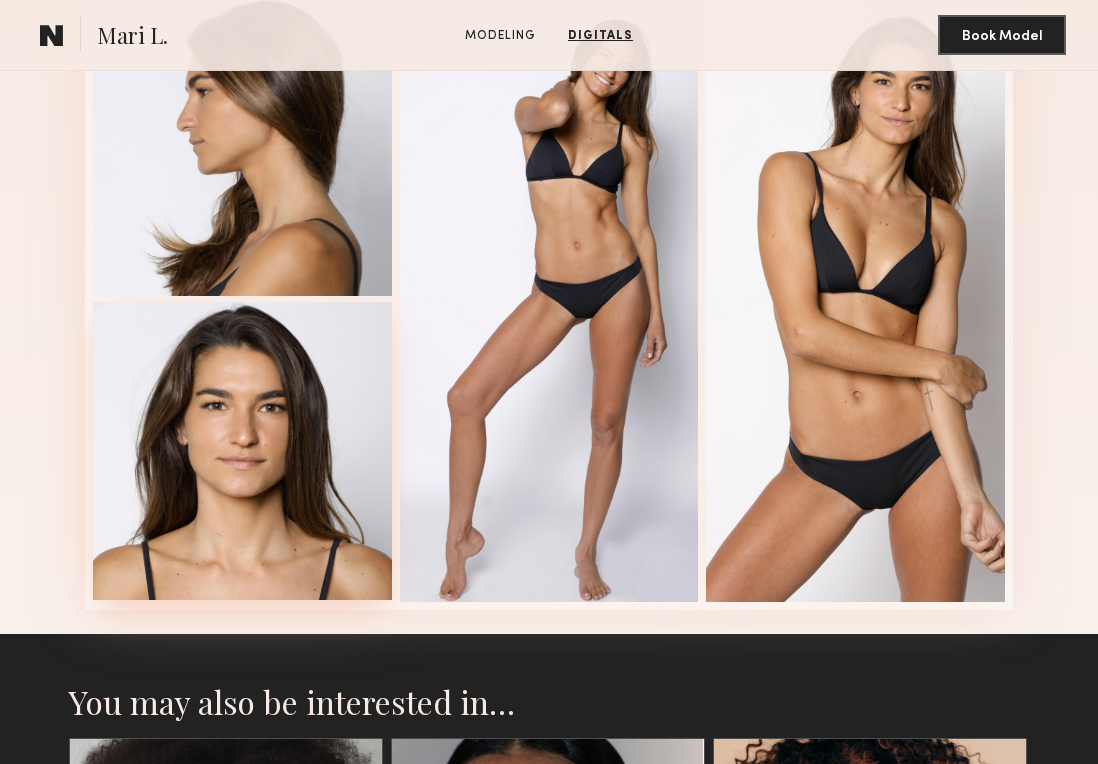 click at bounding box center (242, 451) 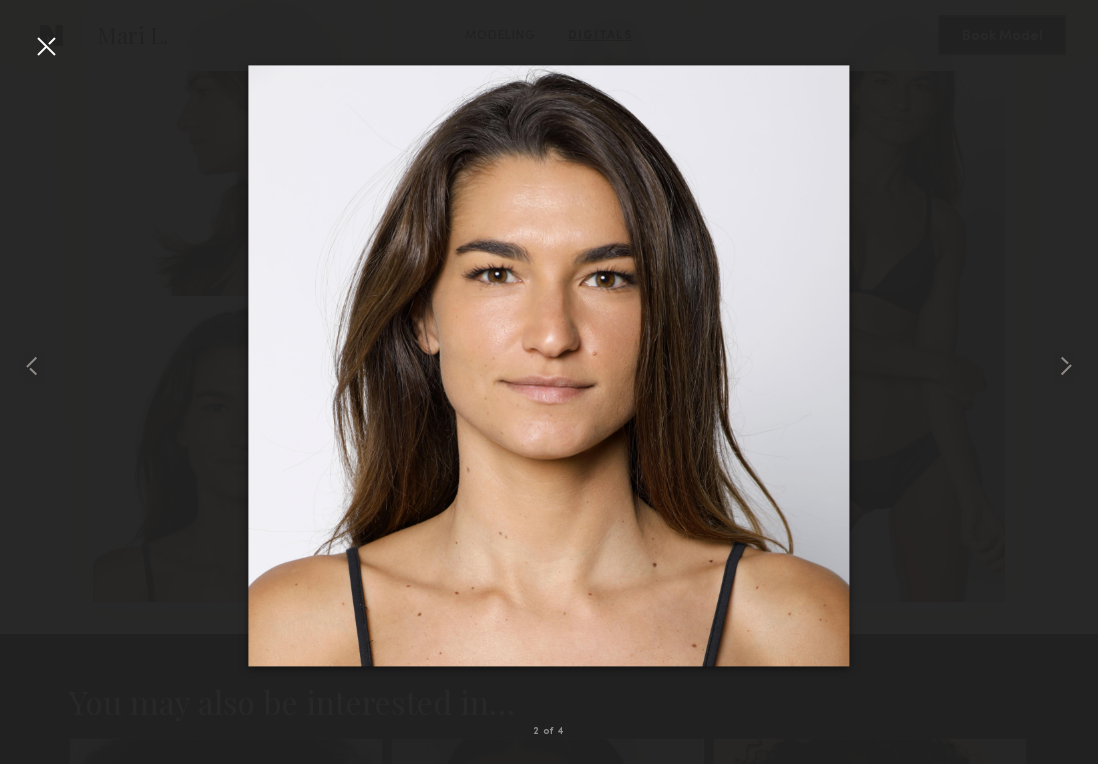 click at bounding box center (46, 46) 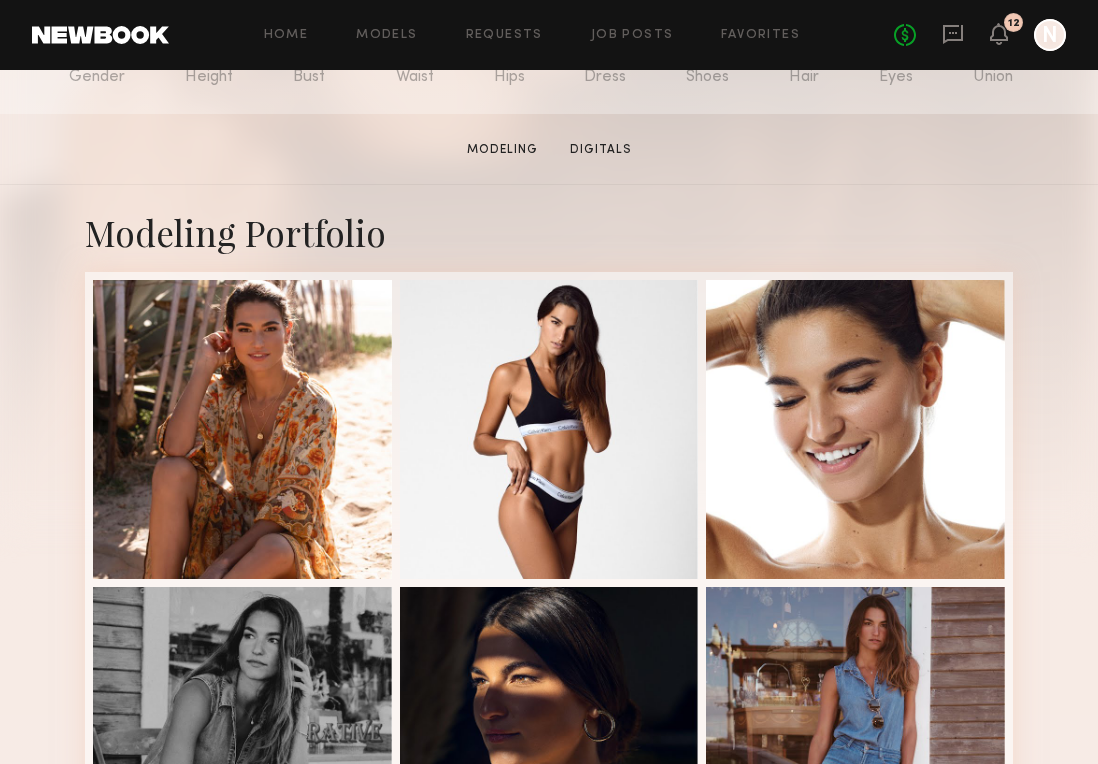 scroll, scrollTop: 364, scrollLeft: 0, axis: vertical 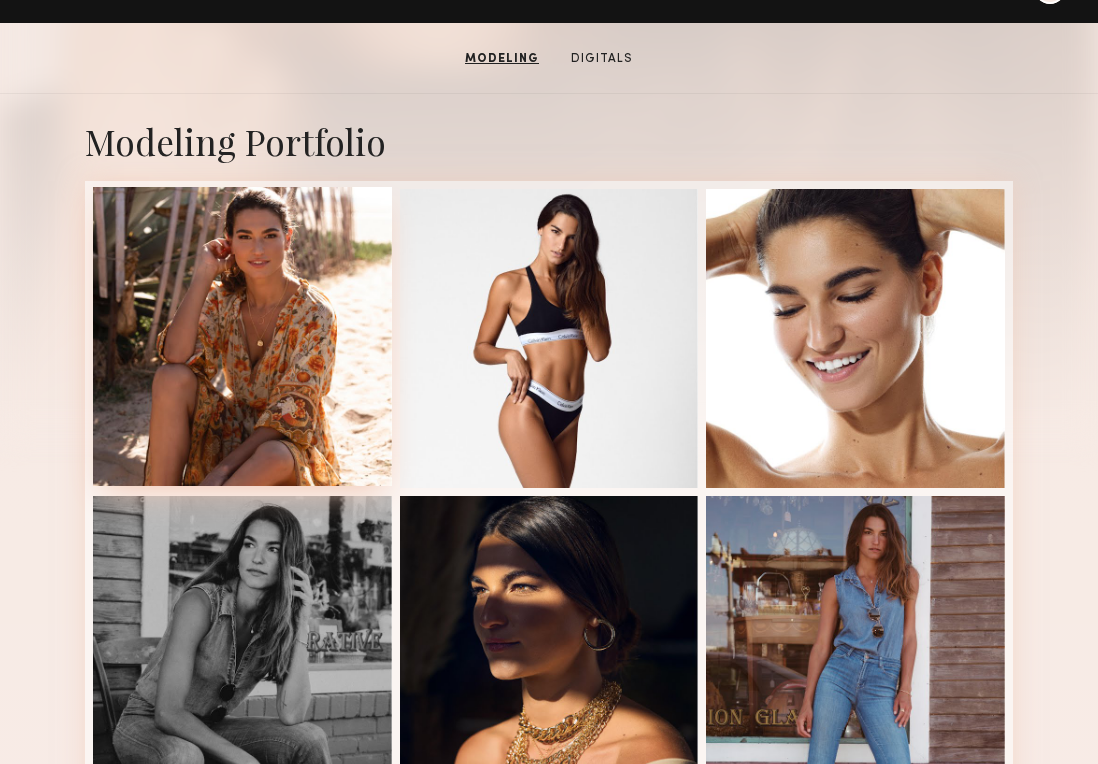 click at bounding box center [242, 336] 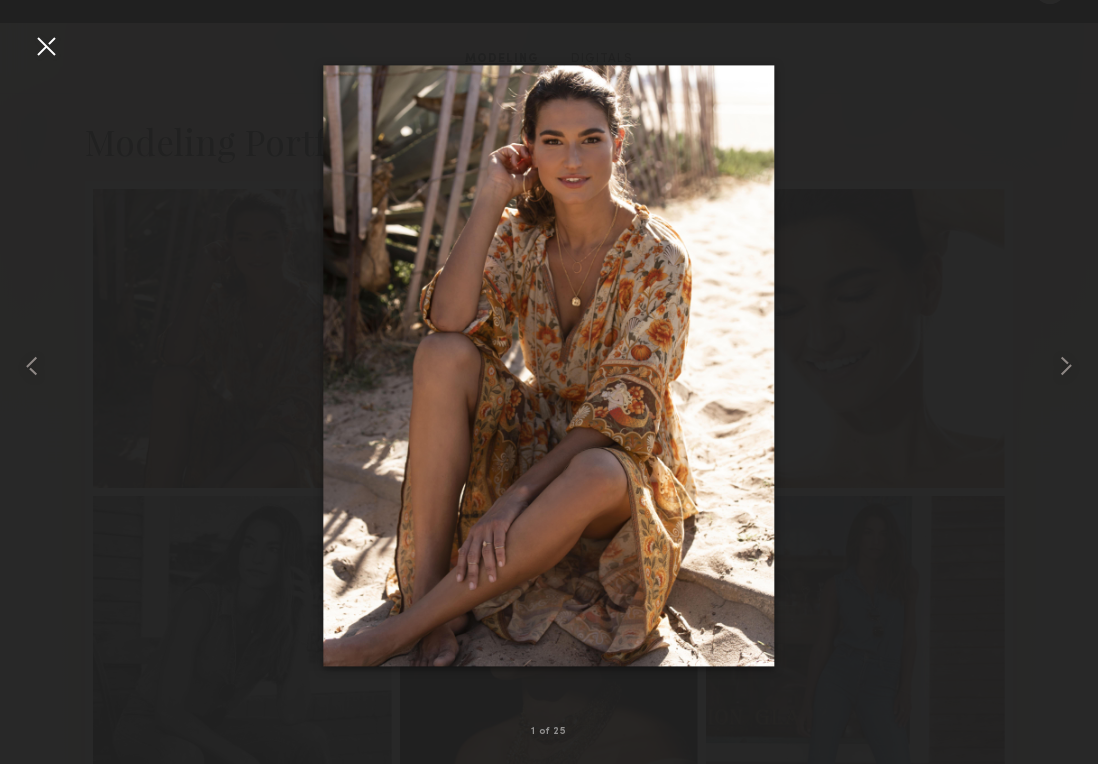 click at bounding box center (46, 46) 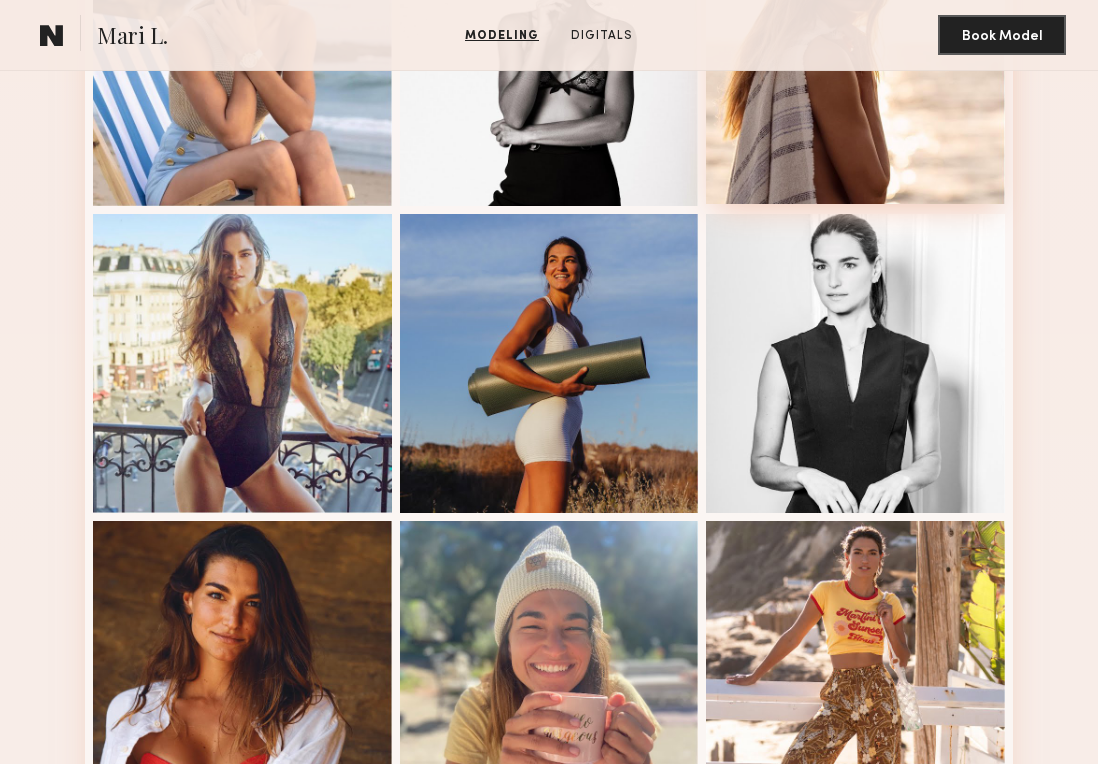 scroll, scrollTop: 983, scrollLeft: 0, axis: vertical 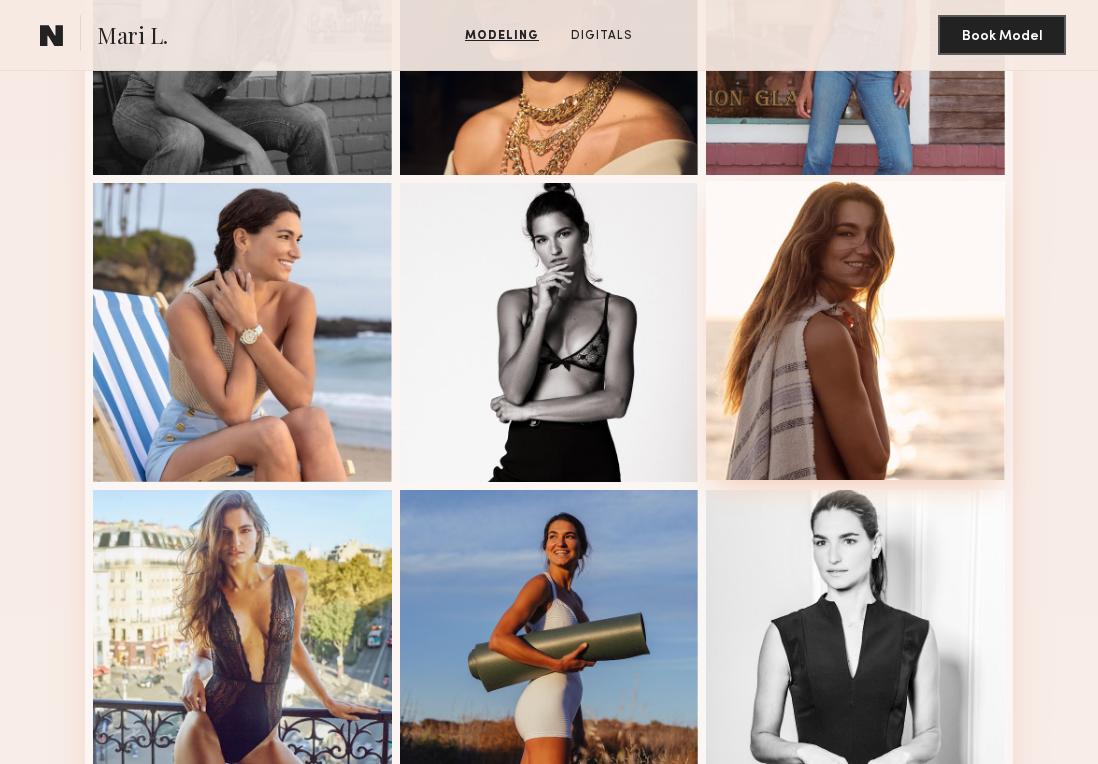 click at bounding box center (855, 330) 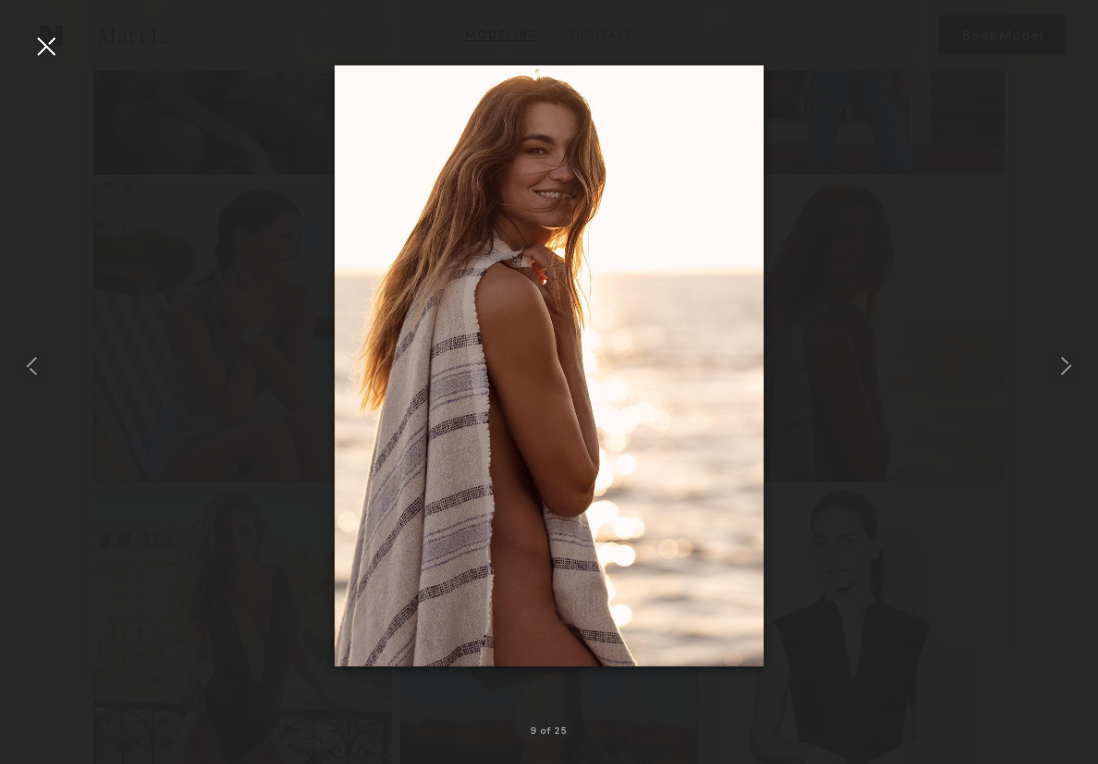 click at bounding box center (46, 46) 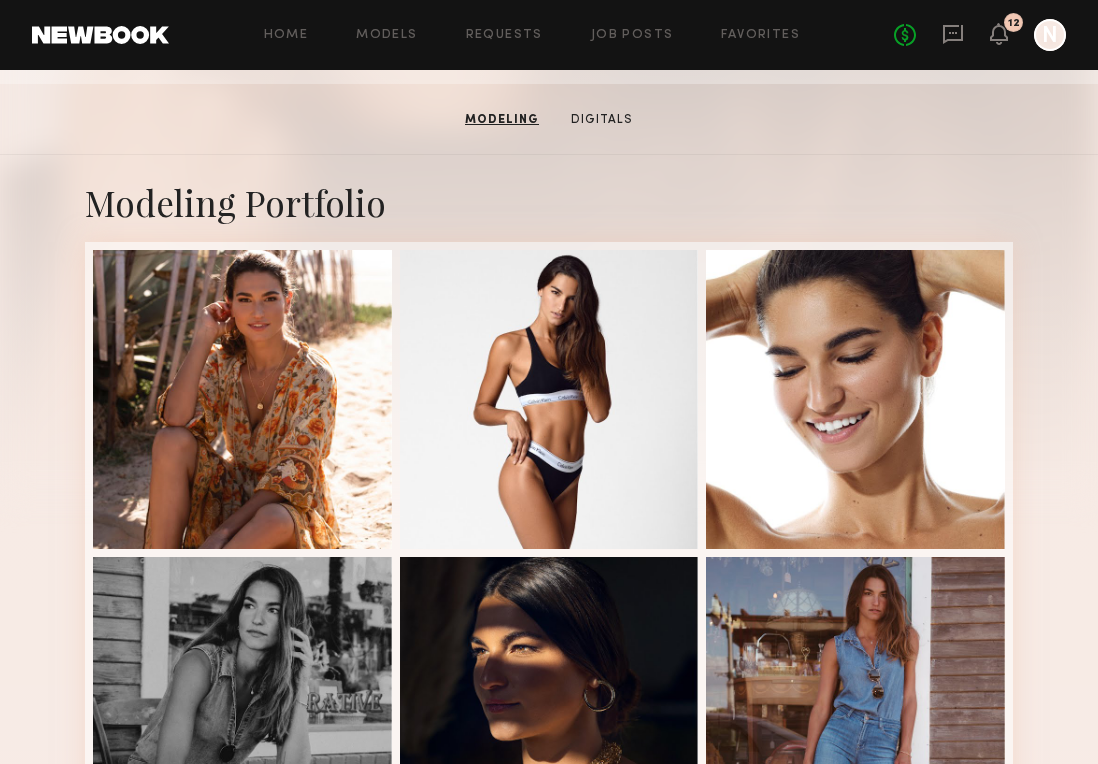 scroll, scrollTop: 274, scrollLeft: 0, axis: vertical 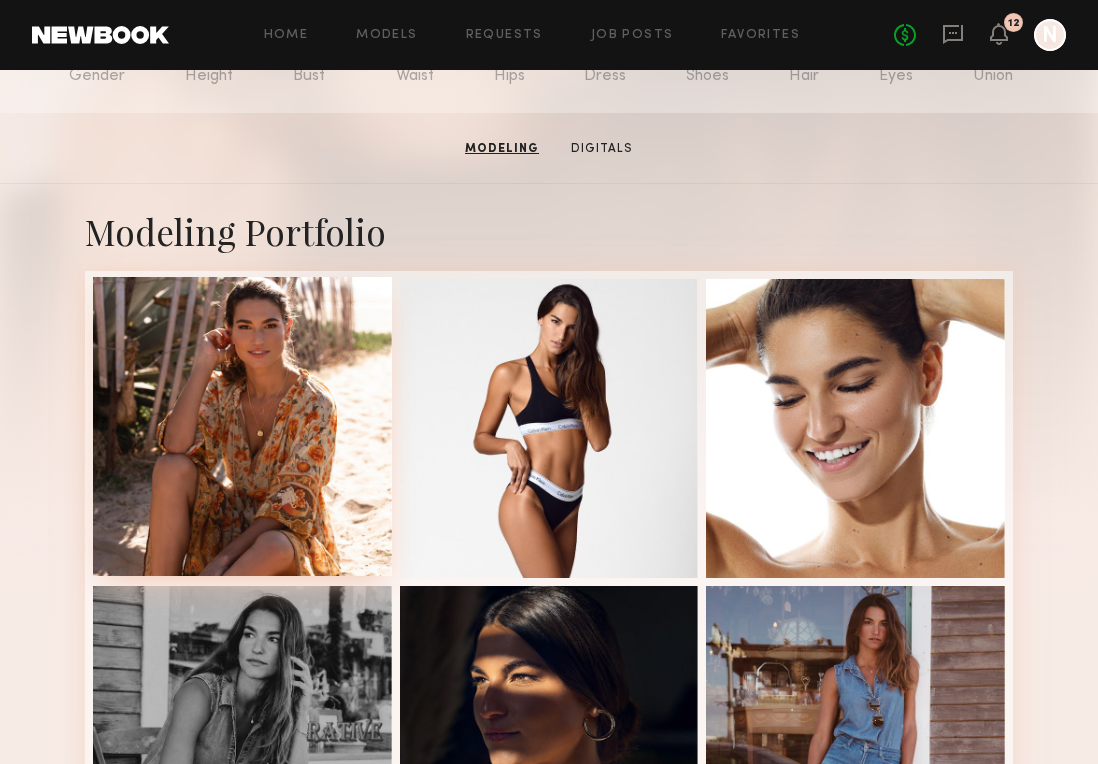 click at bounding box center (242, 426) 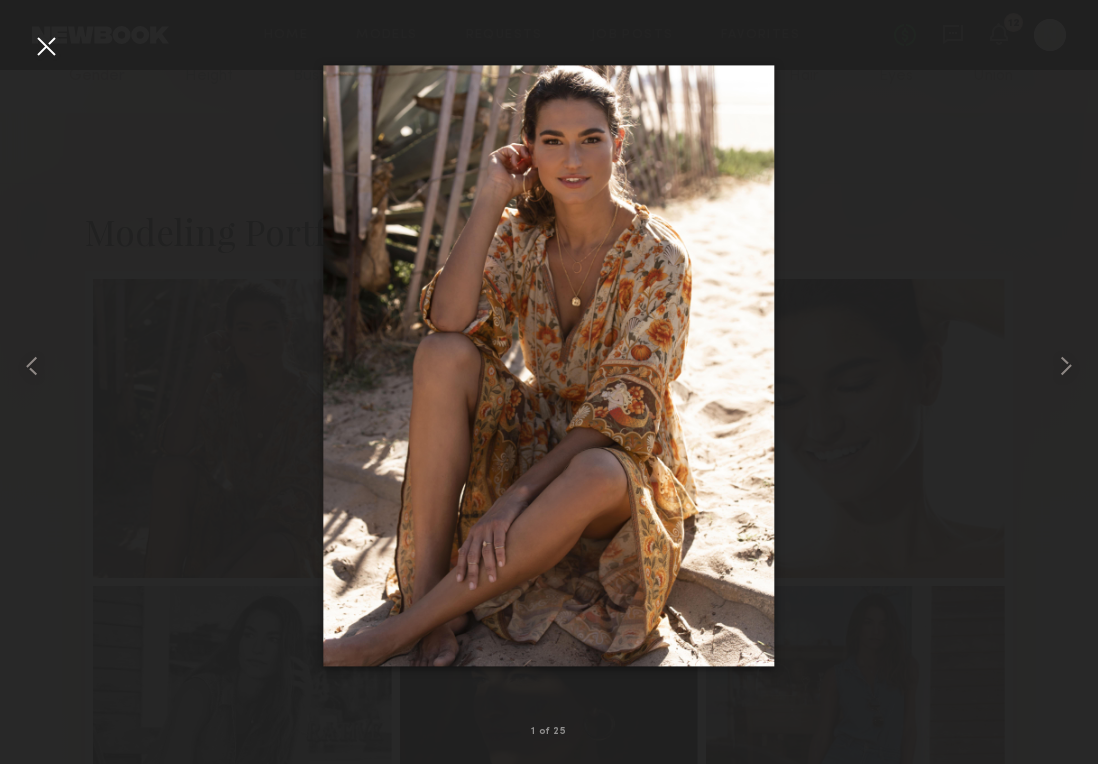 click at bounding box center (46, 46) 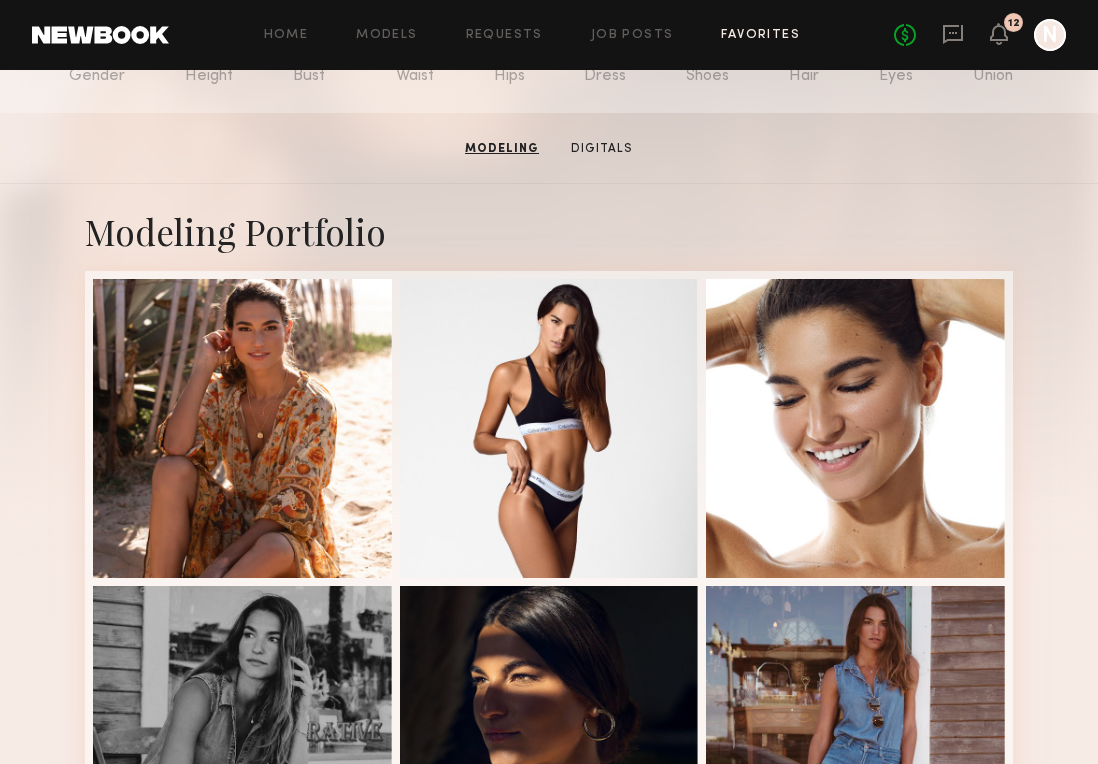 click on "Favorites" 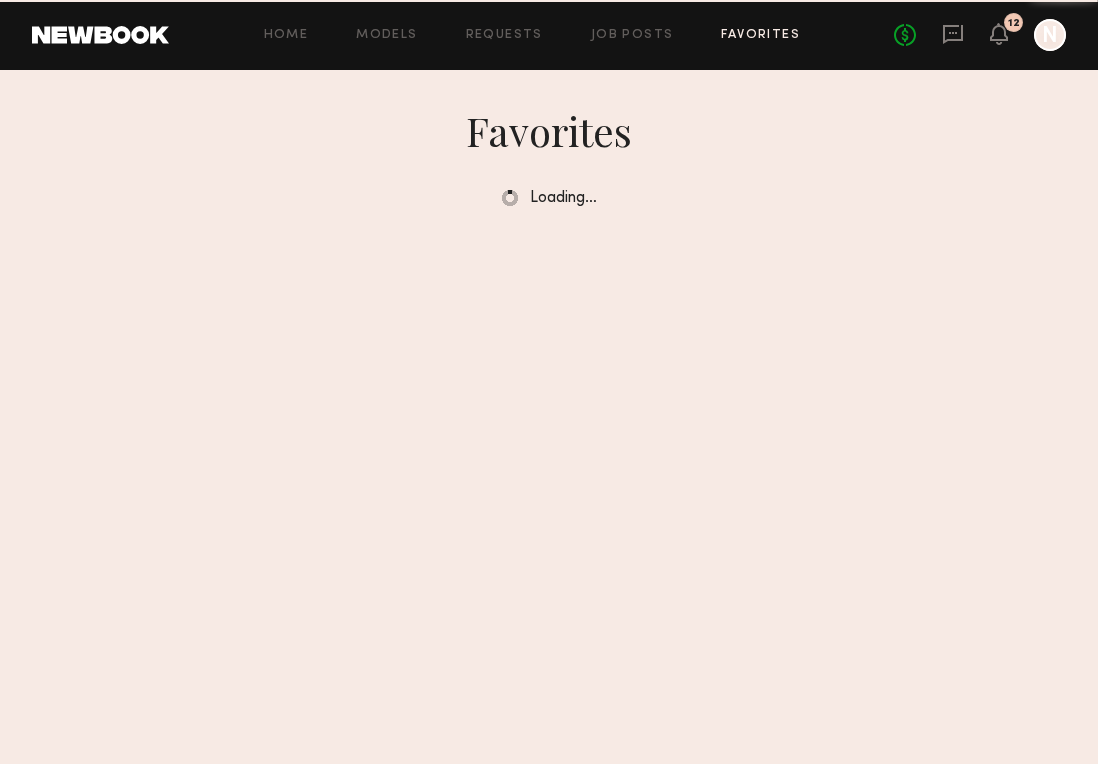 scroll, scrollTop: 0, scrollLeft: 0, axis: both 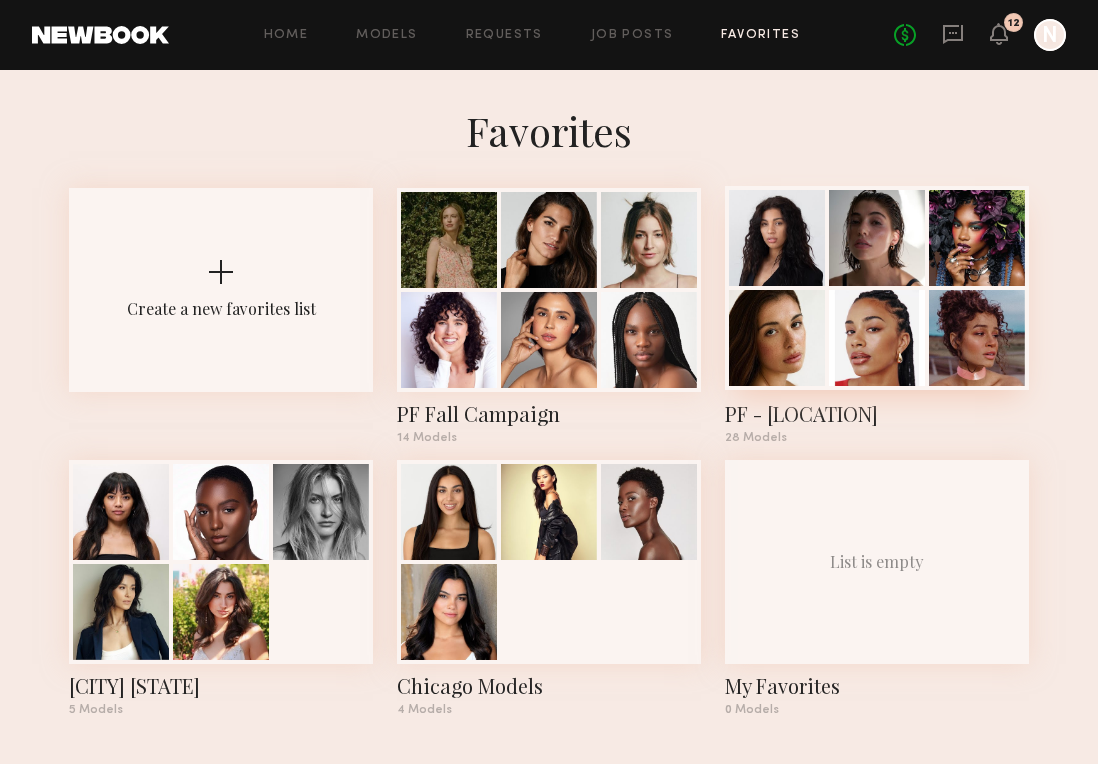 click 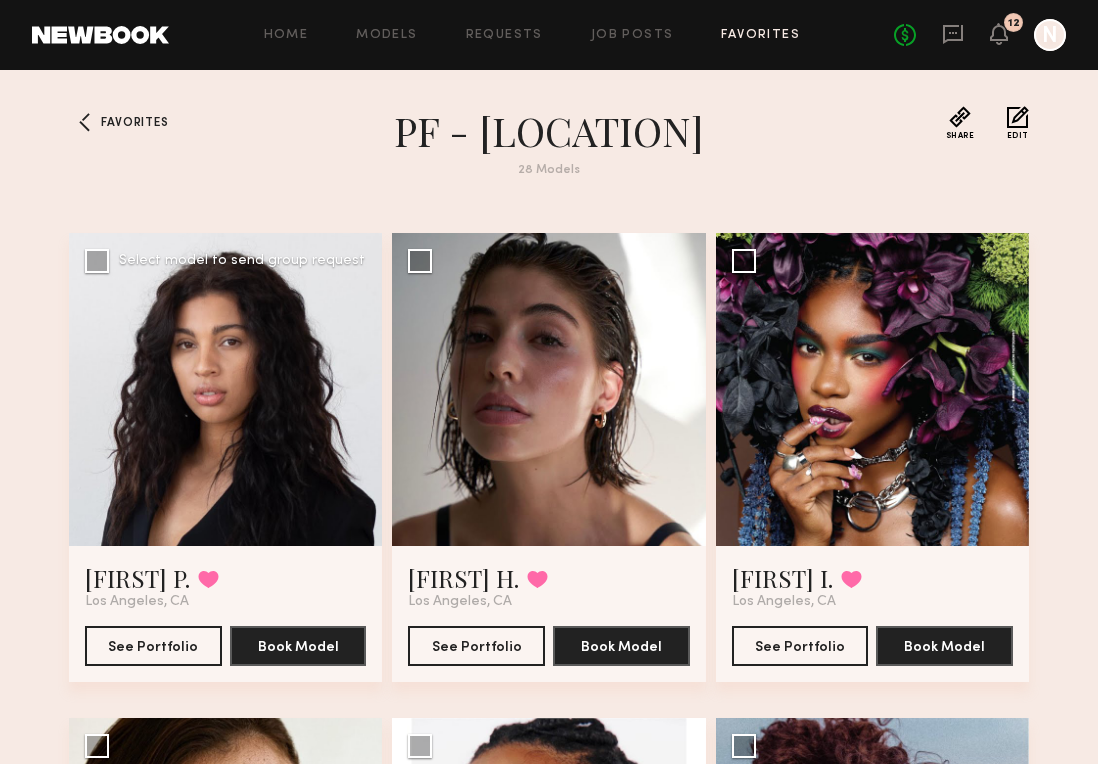 click 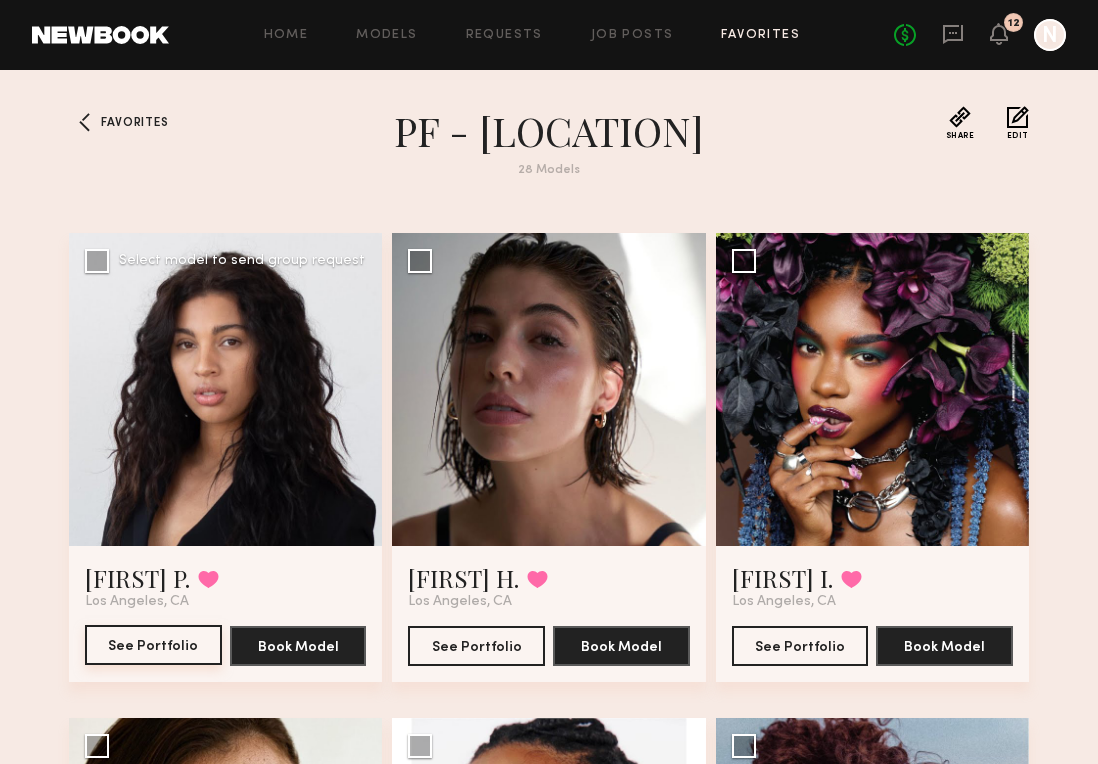 click on "See Portfolio" 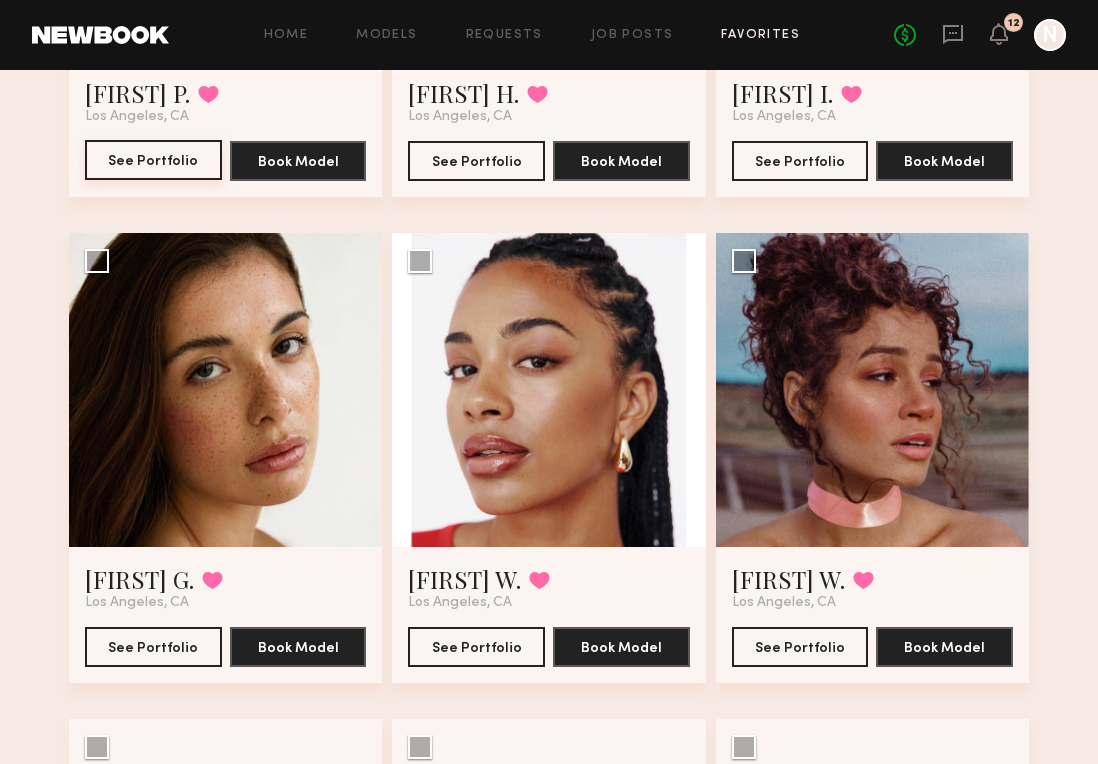 scroll, scrollTop: 488, scrollLeft: 0, axis: vertical 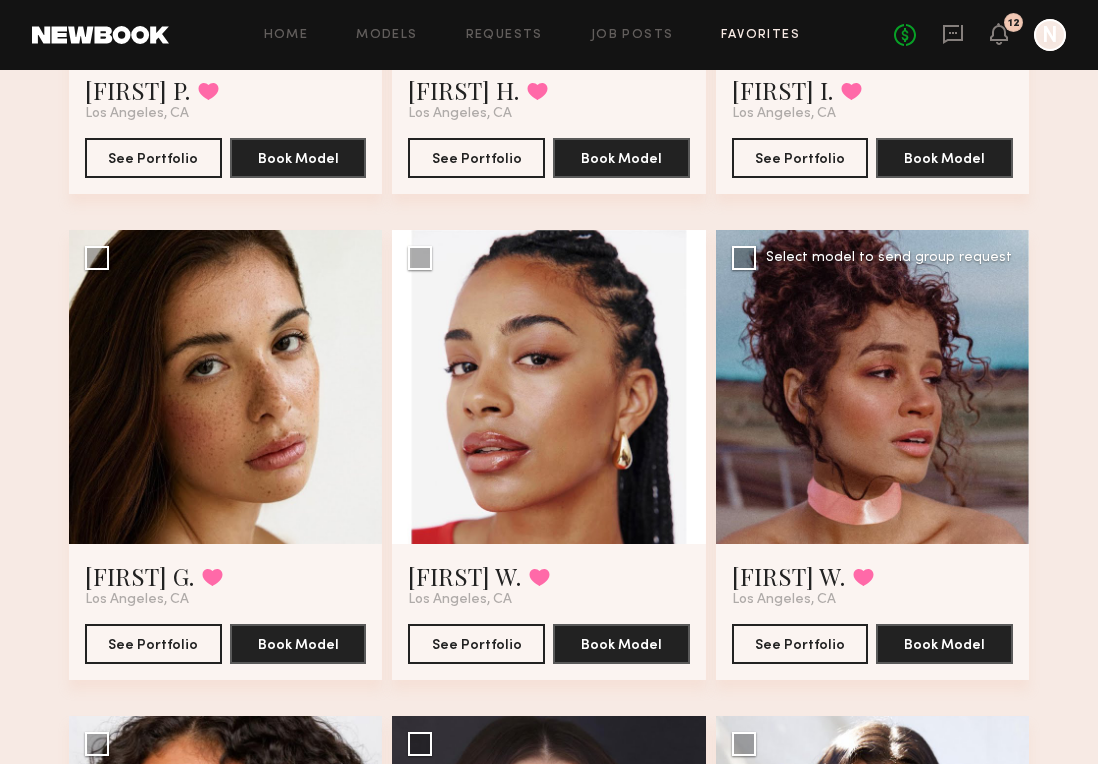 click 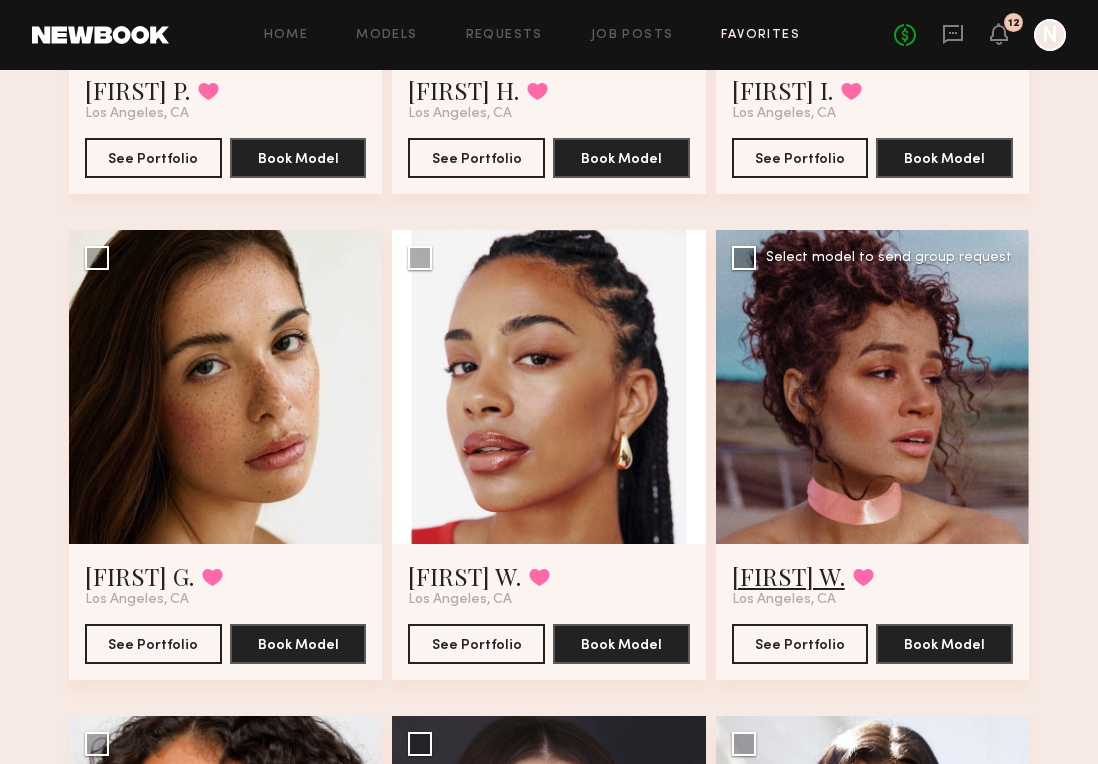 click on "[FIRST] [LAST]" 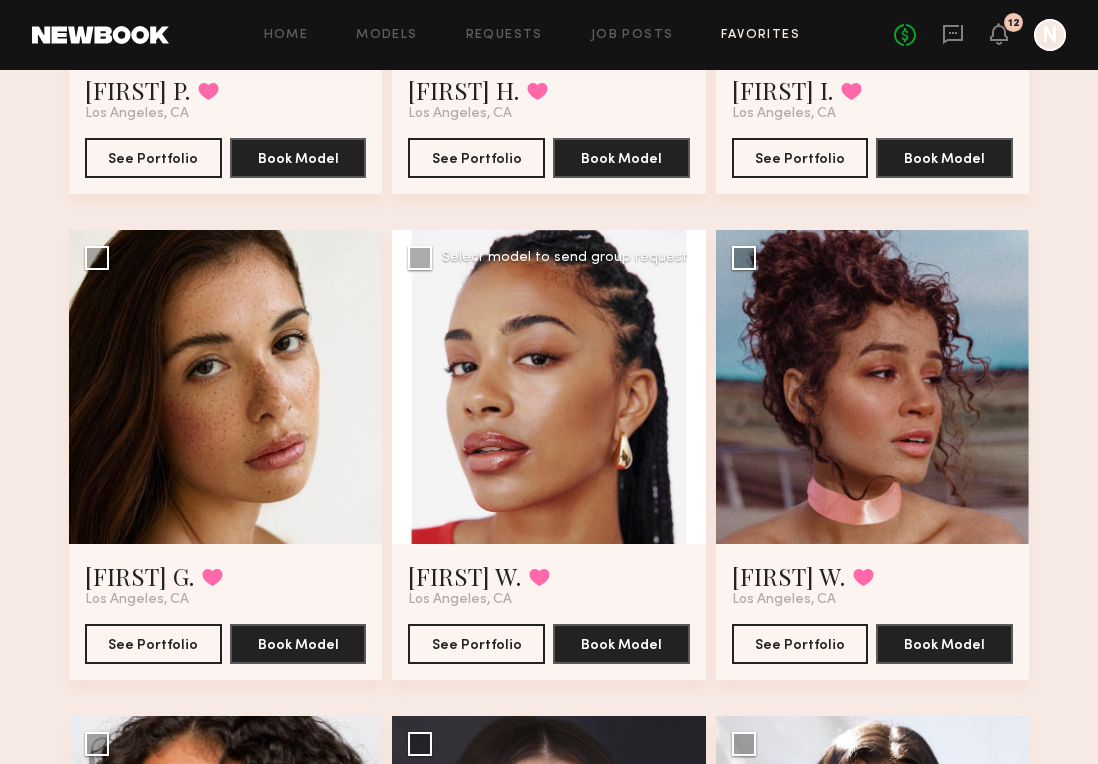 click 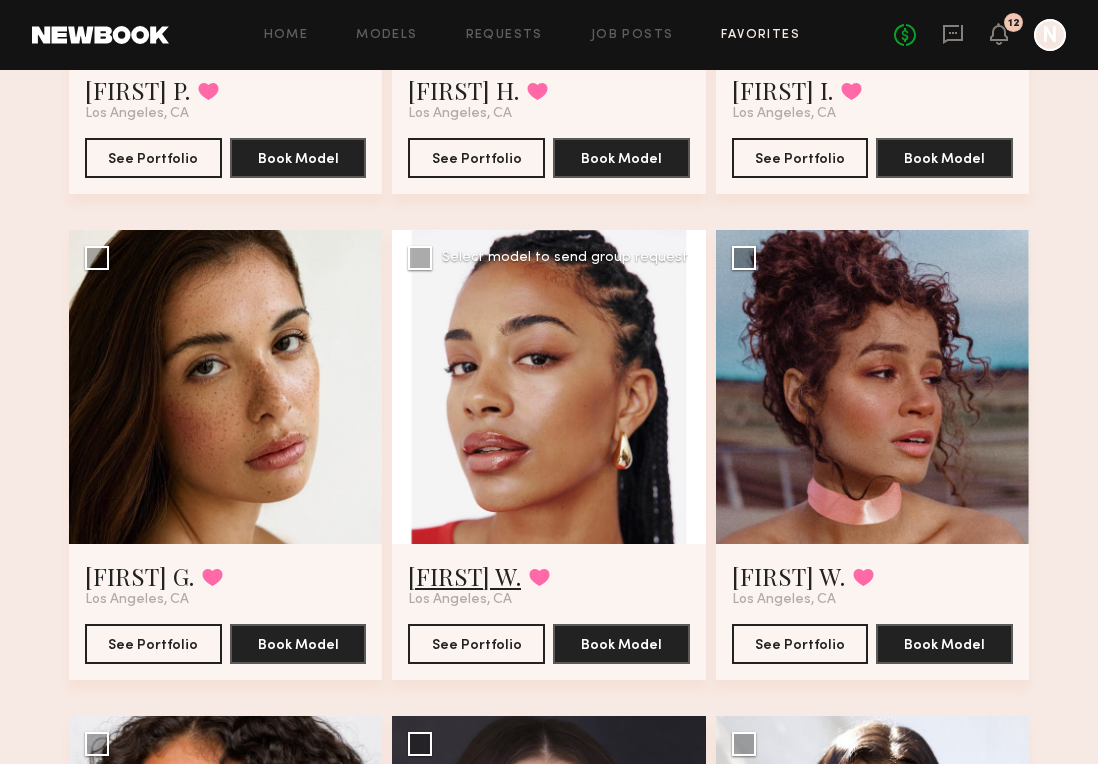 click on "Chloe W." 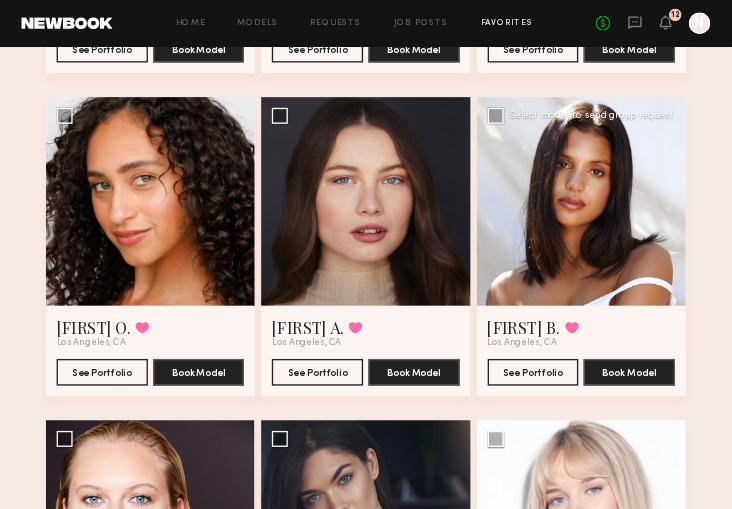 scroll, scrollTop: 1020, scrollLeft: 0, axis: vertical 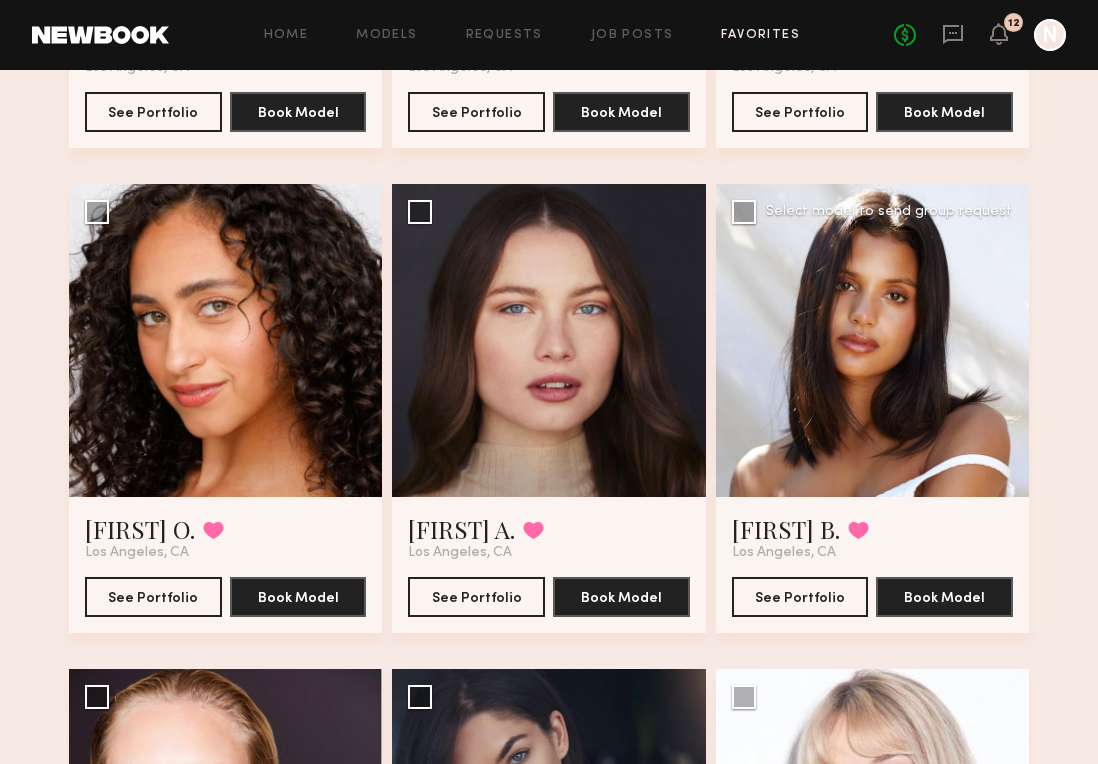 click 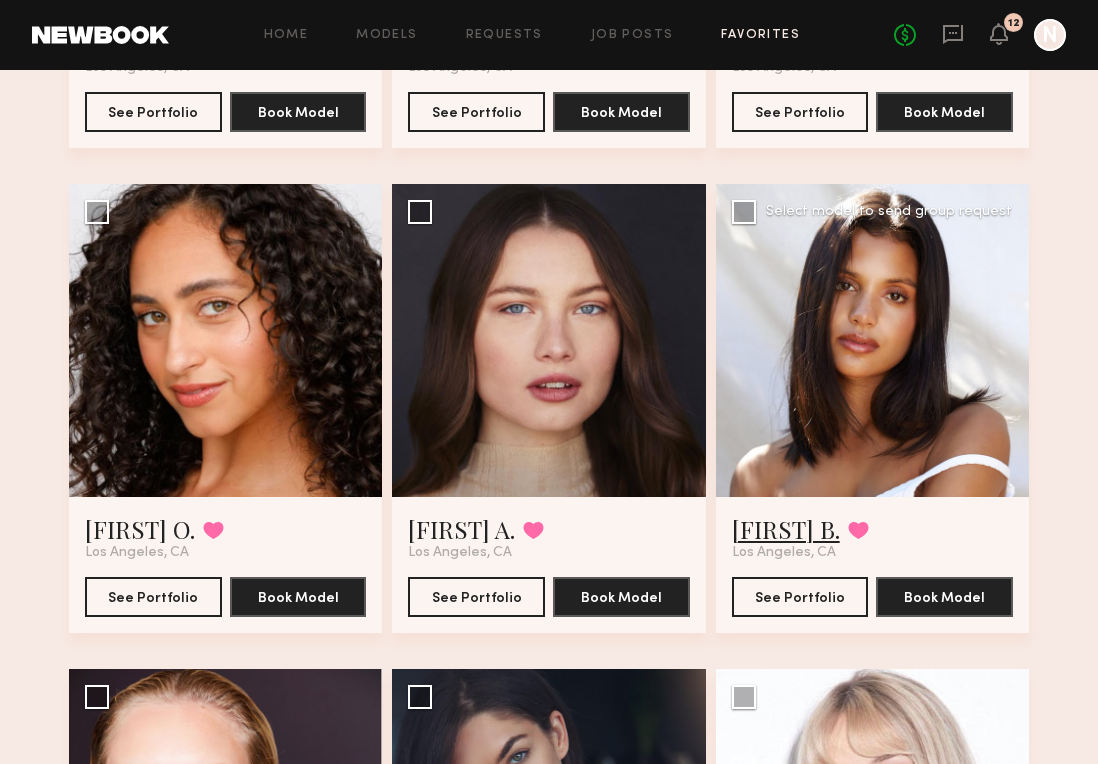 click on "[FIRST] [LAST]" 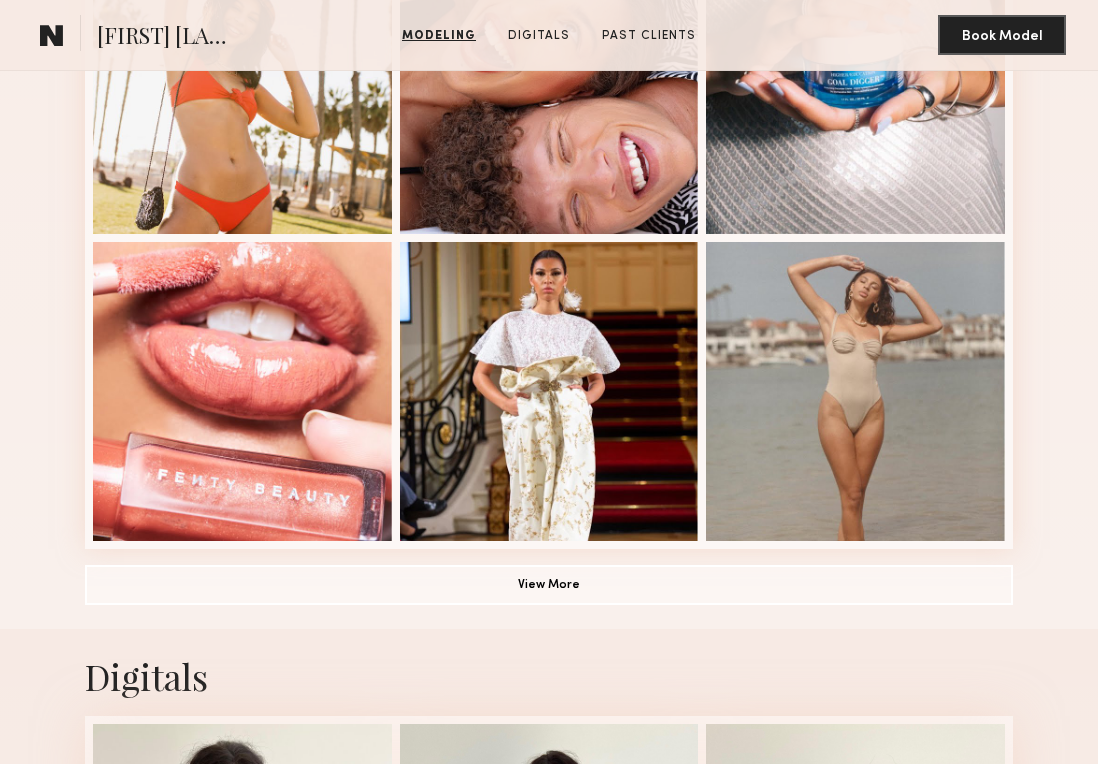 scroll, scrollTop: 1286, scrollLeft: 0, axis: vertical 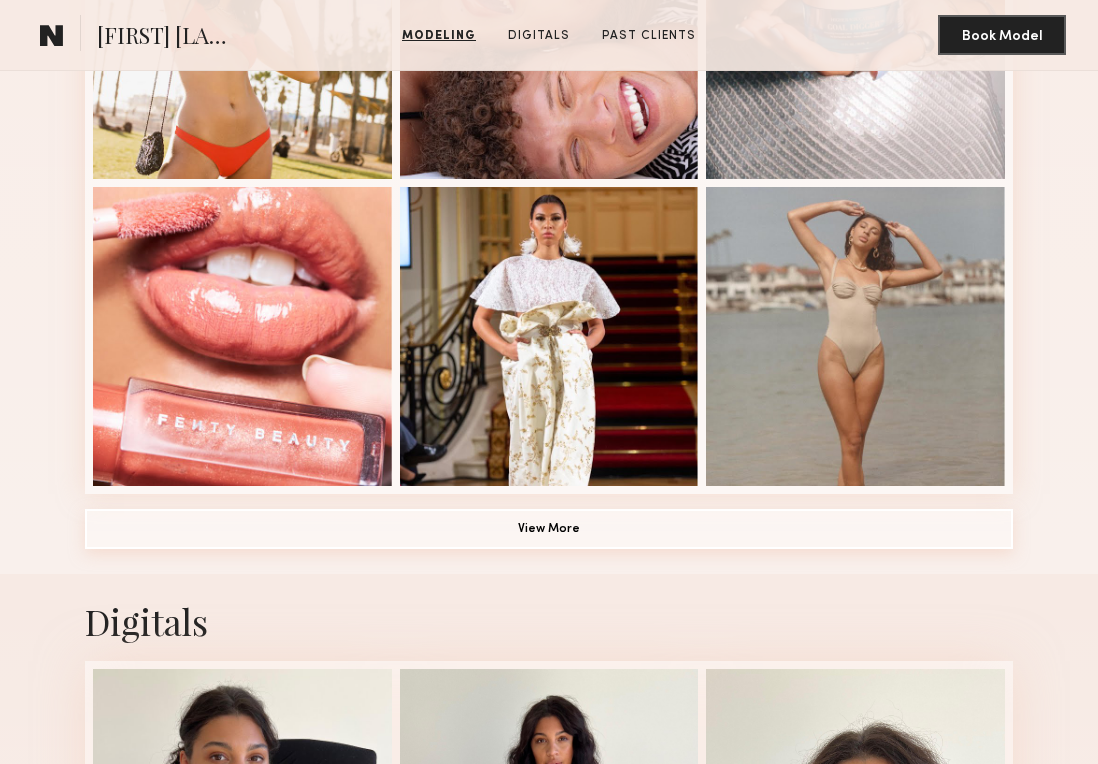 click on "View More" 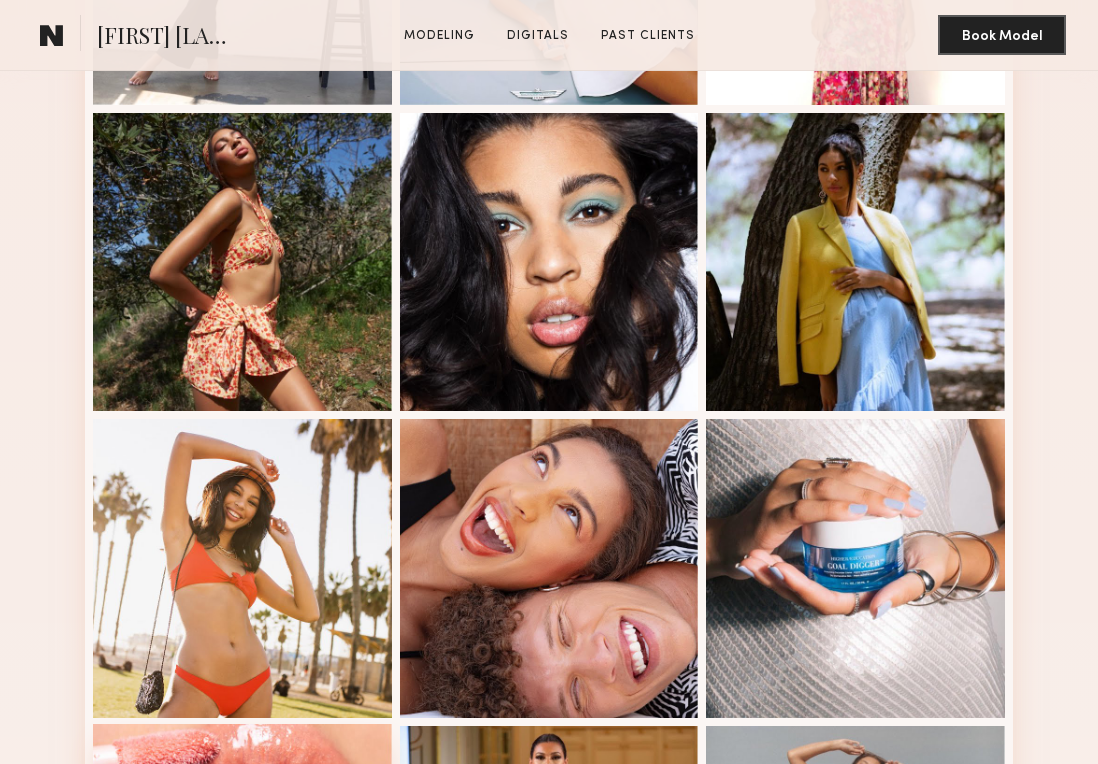 scroll, scrollTop: 751, scrollLeft: 0, axis: vertical 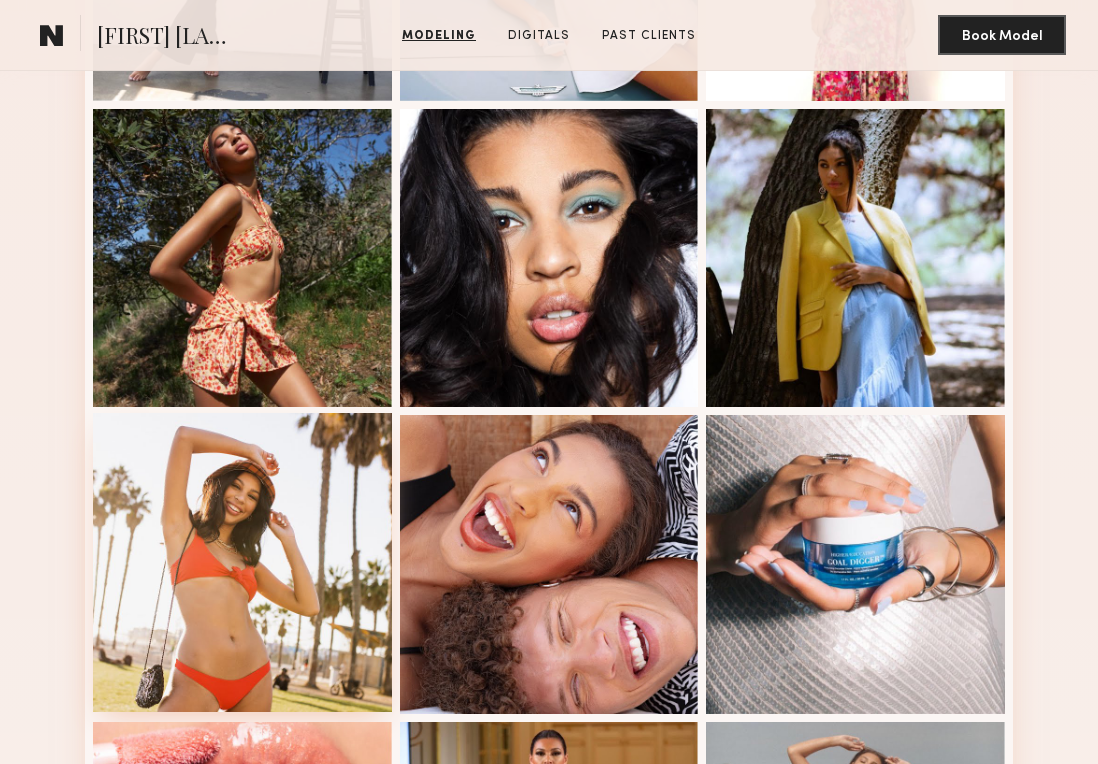 click at bounding box center (242, 562) 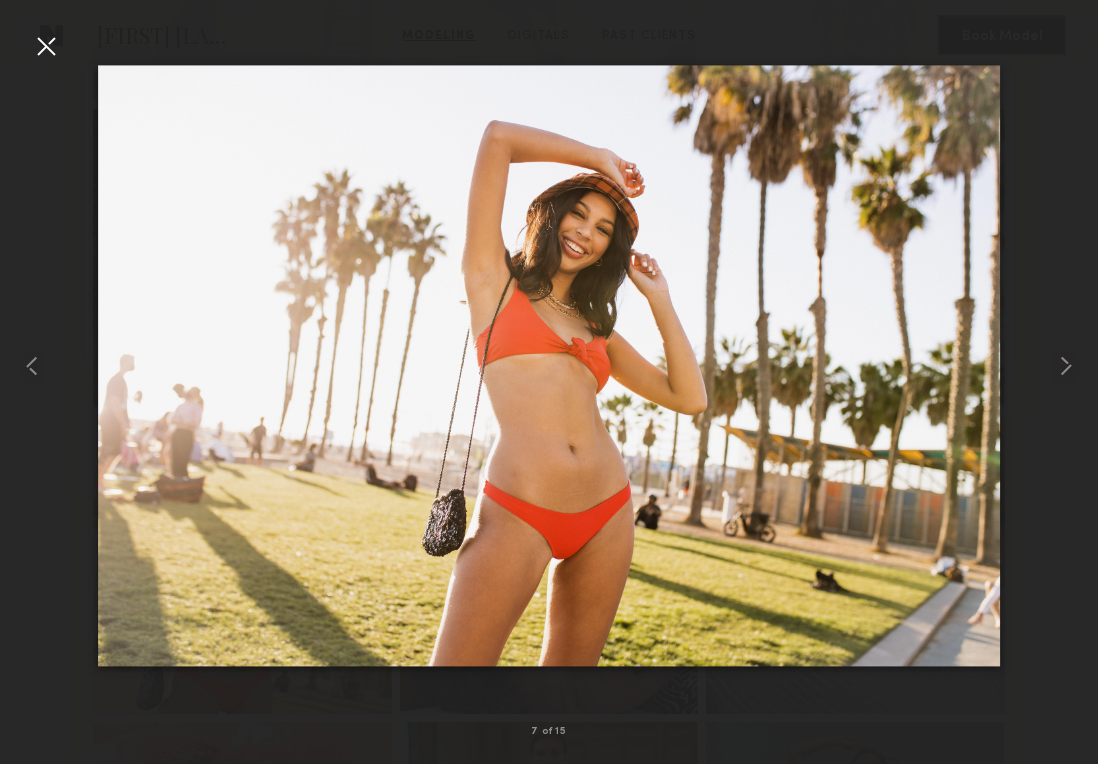 click at bounding box center (46, 46) 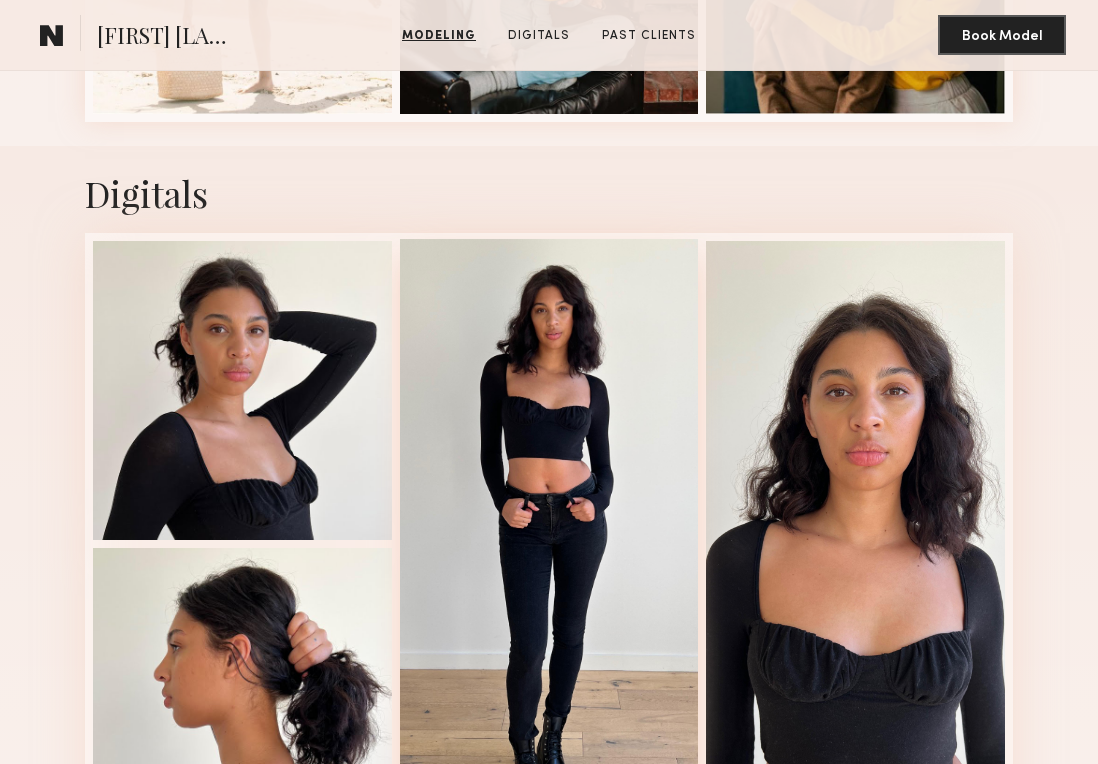 scroll, scrollTop: 1967, scrollLeft: 0, axis: vertical 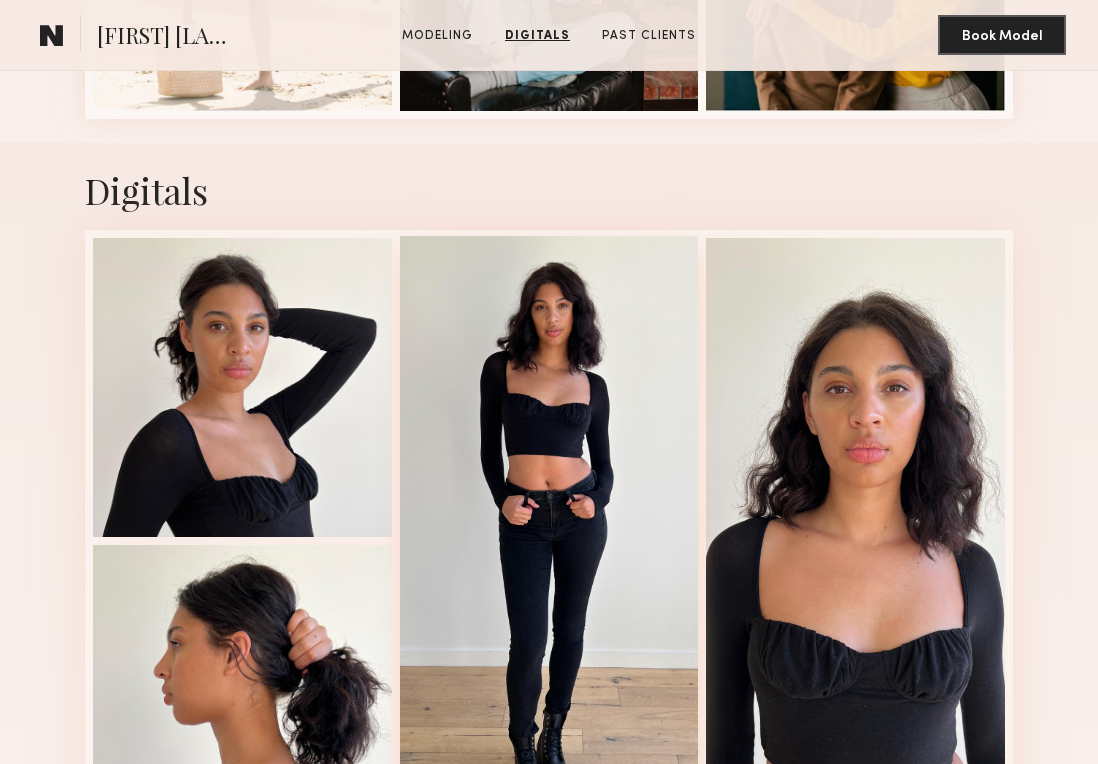 click at bounding box center [549, 538] 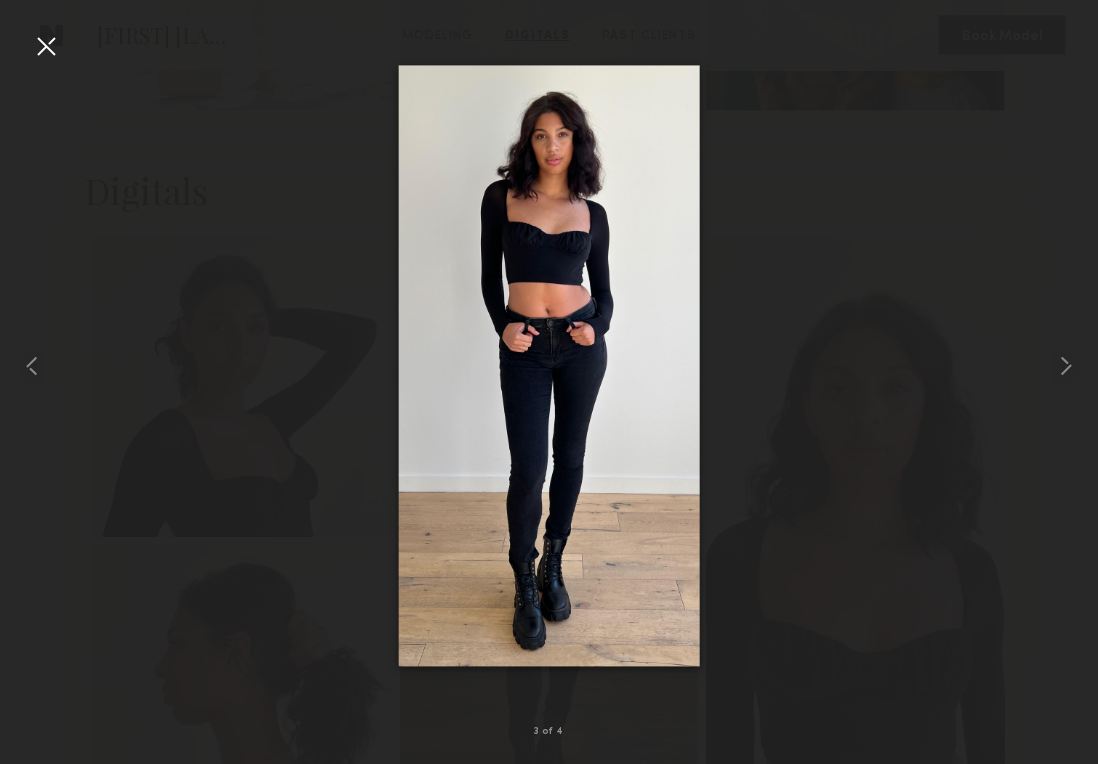 click at bounding box center [46, 46] 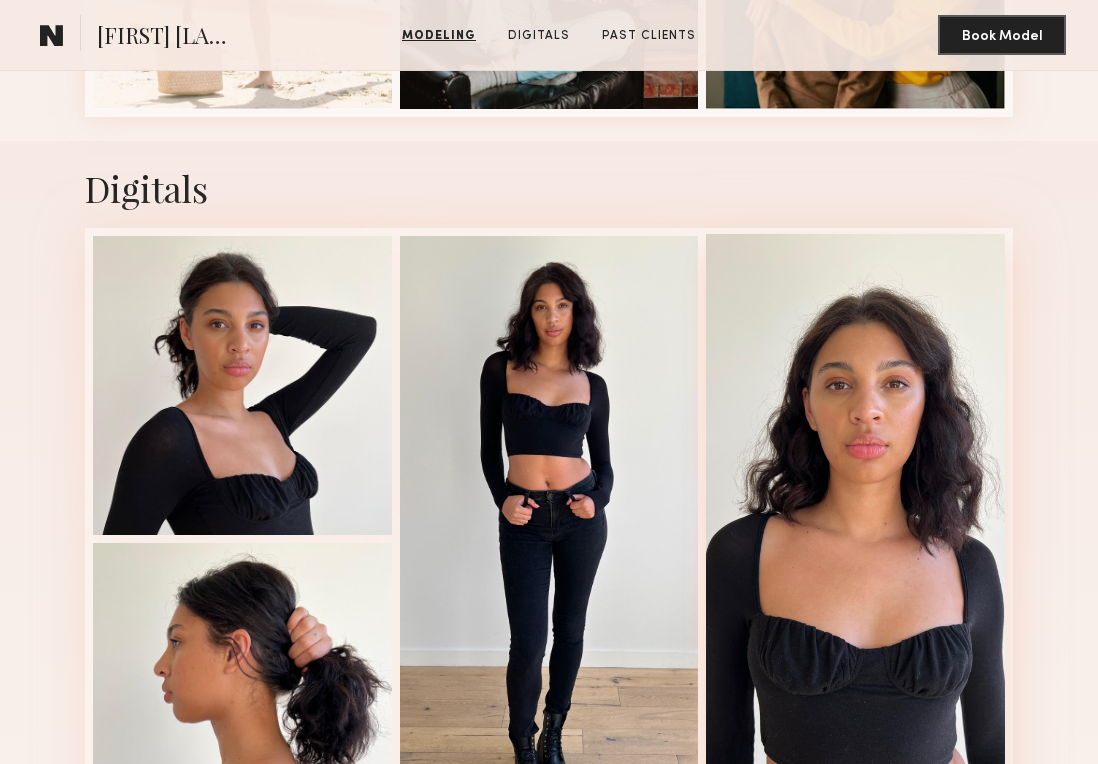 scroll, scrollTop: 1977, scrollLeft: 0, axis: vertical 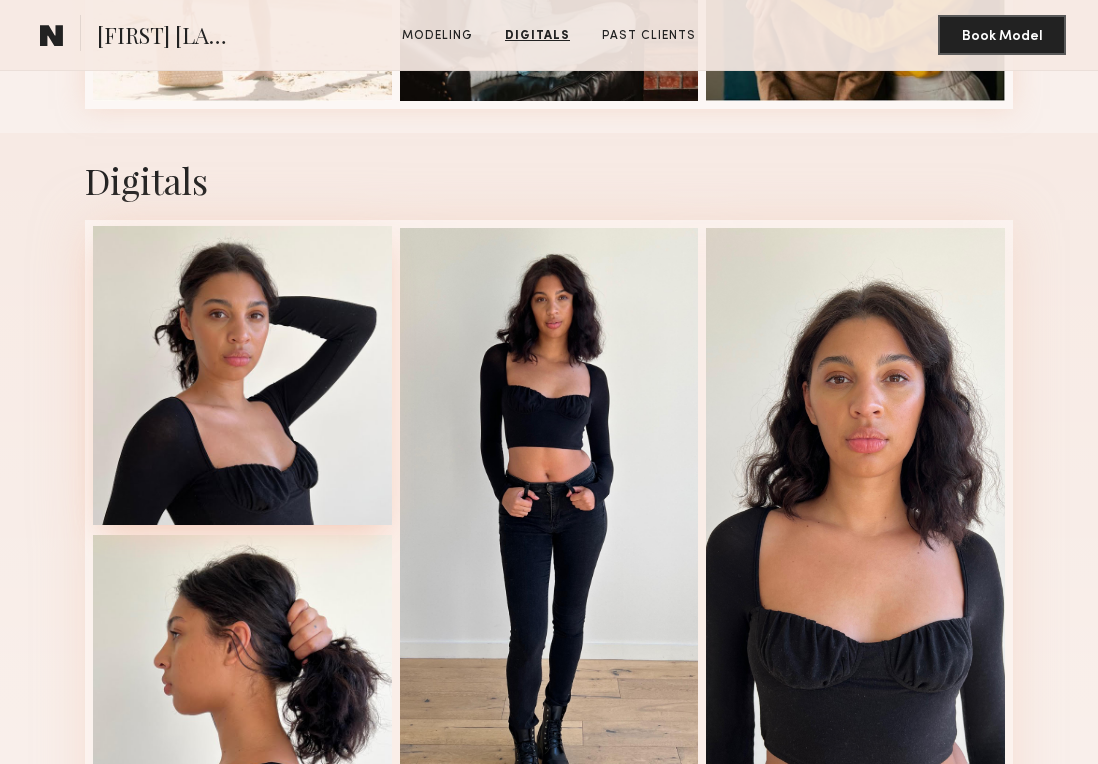 click at bounding box center [242, 375] 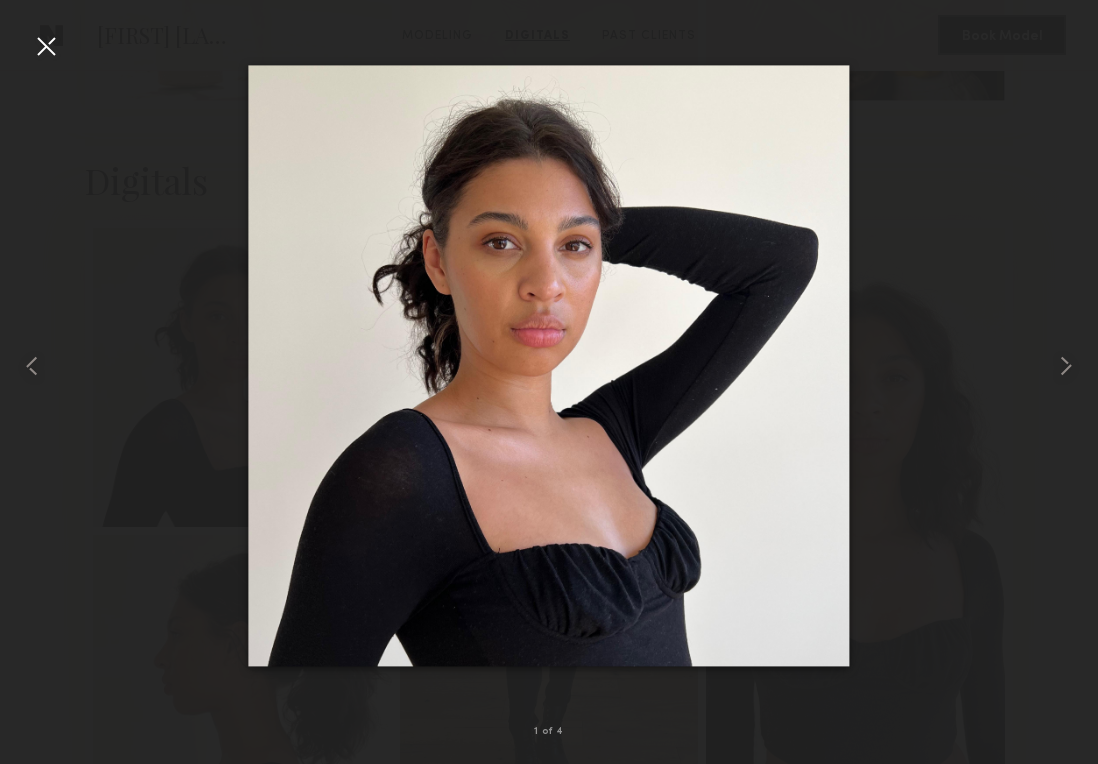 click at bounding box center [46, 46] 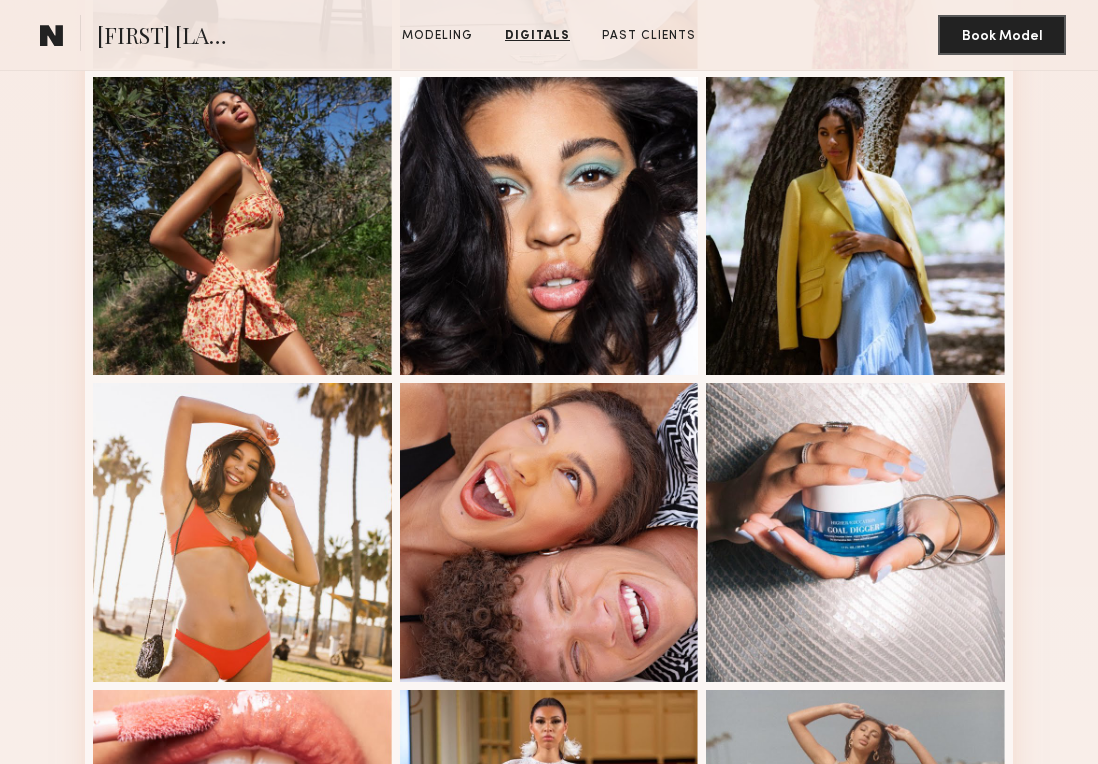 scroll, scrollTop: 0, scrollLeft: 0, axis: both 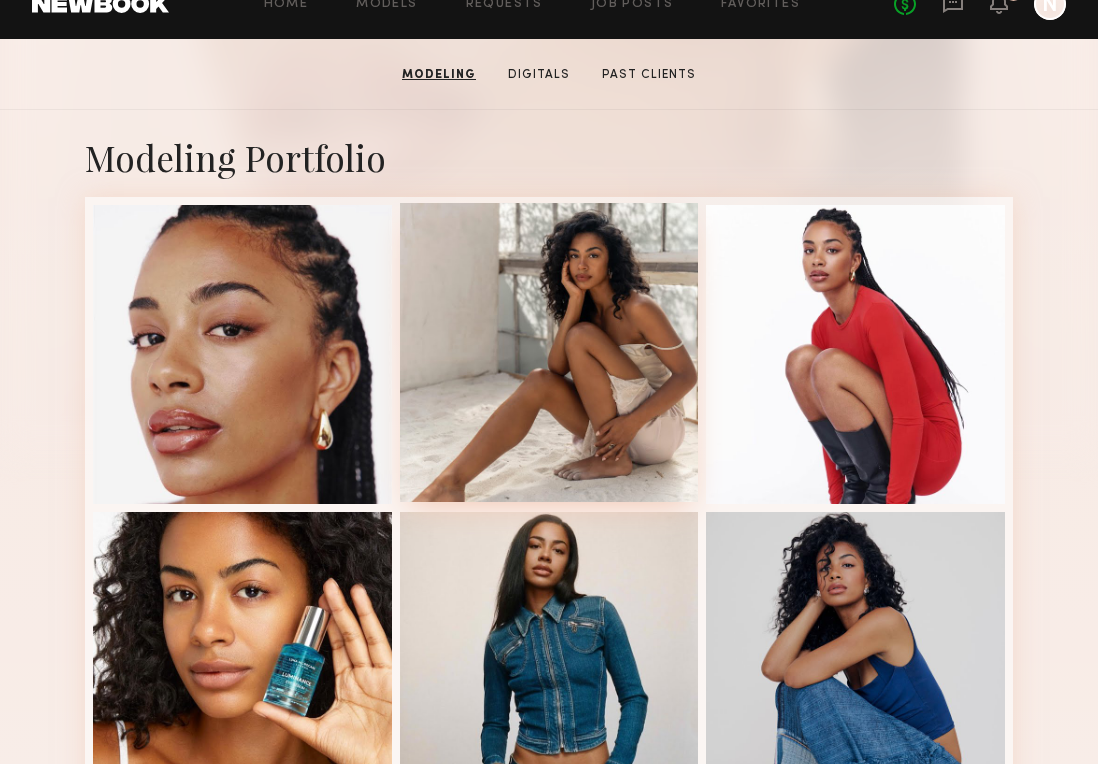 click at bounding box center [549, 352] 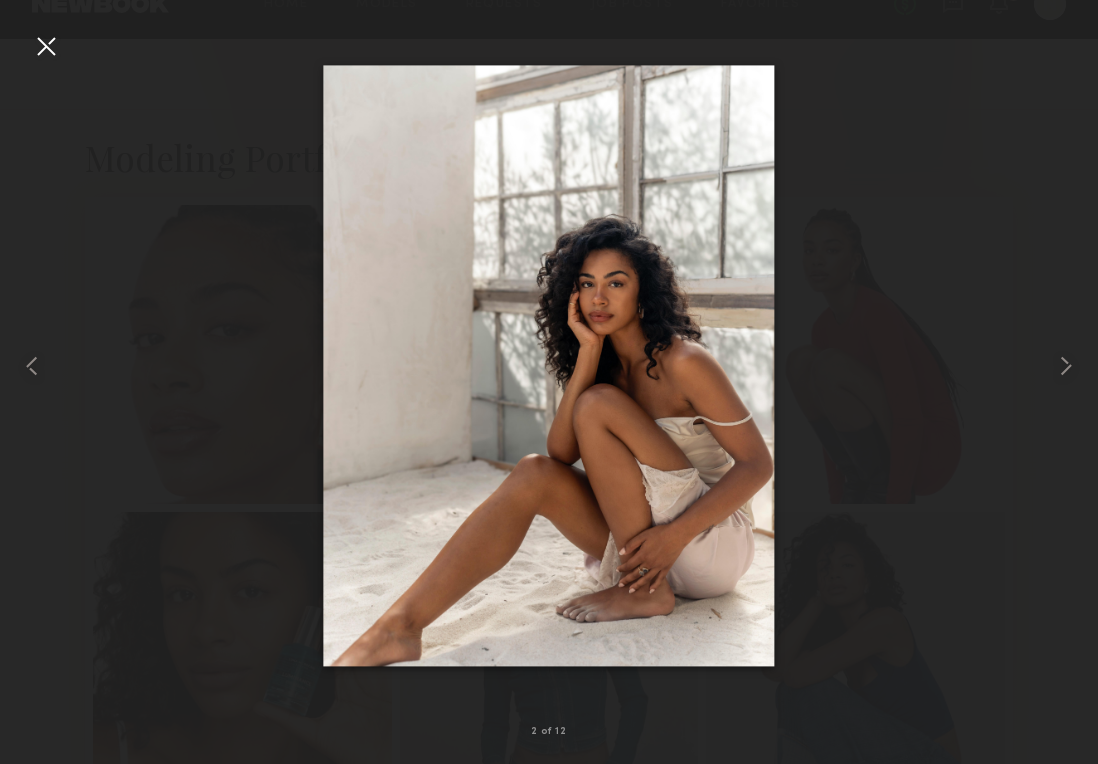 click at bounding box center (46, 46) 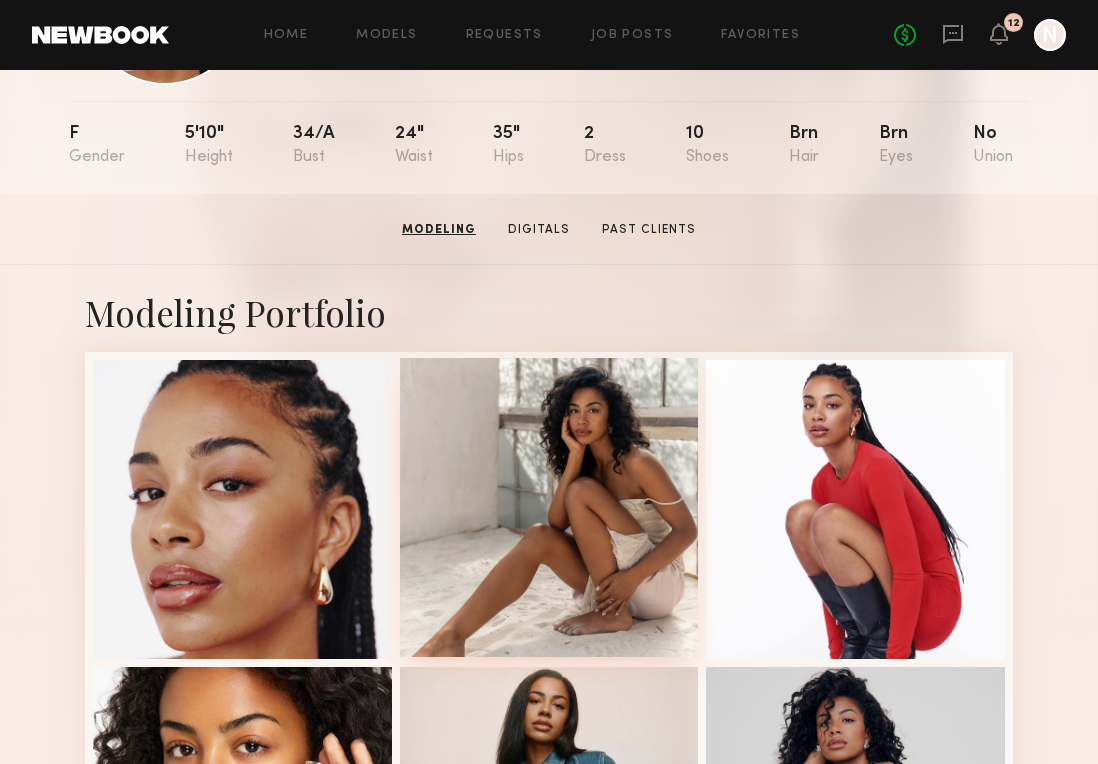 scroll, scrollTop: 0, scrollLeft: 0, axis: both 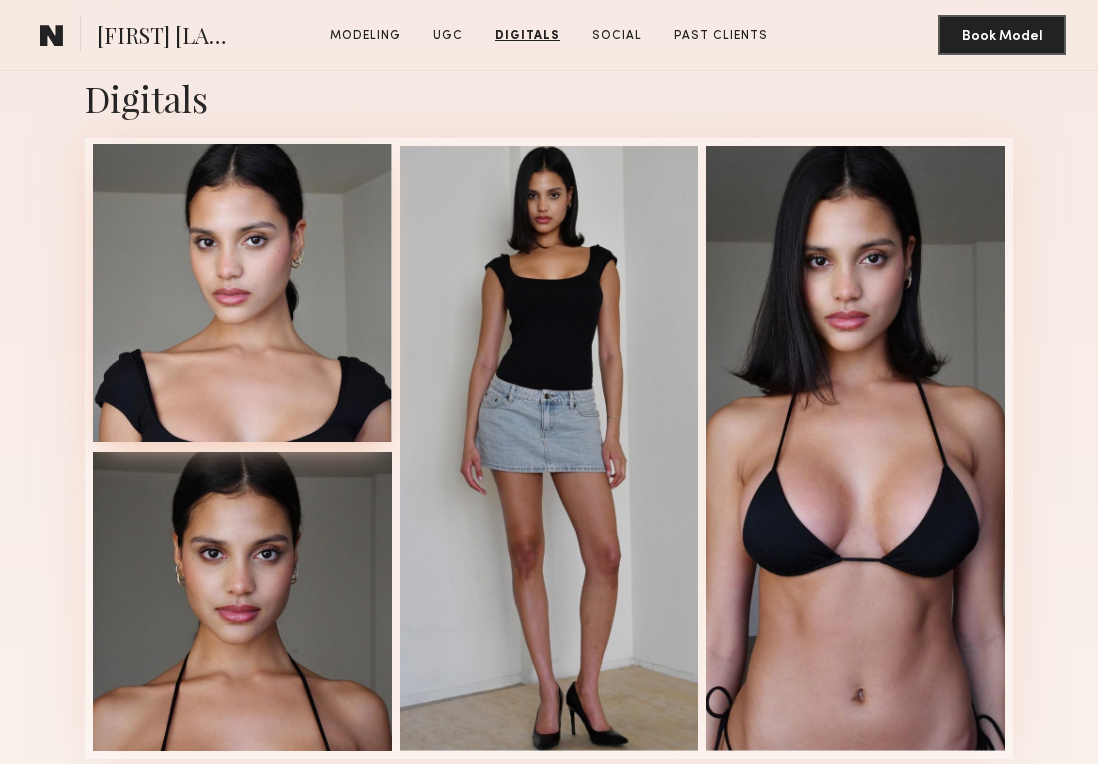 click at bounding box center (242, 293) 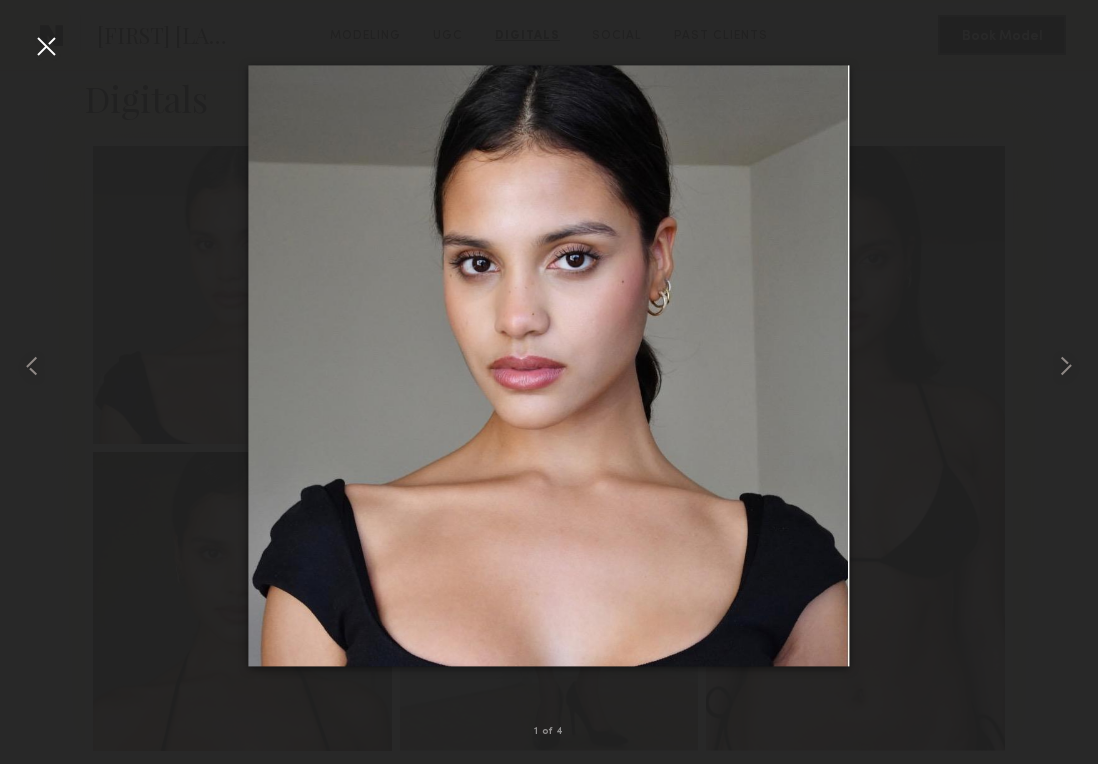 click at bounding box center (46, 46) 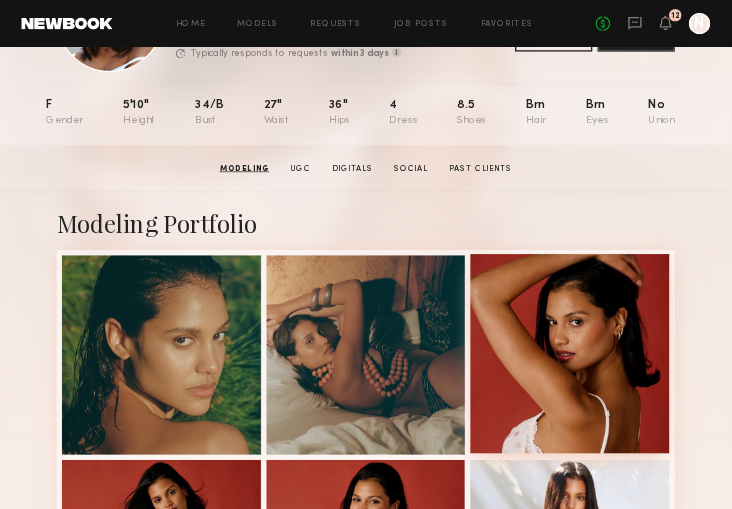 scroll, scrollTop: 0, scrollLeft: 0, axis: both 